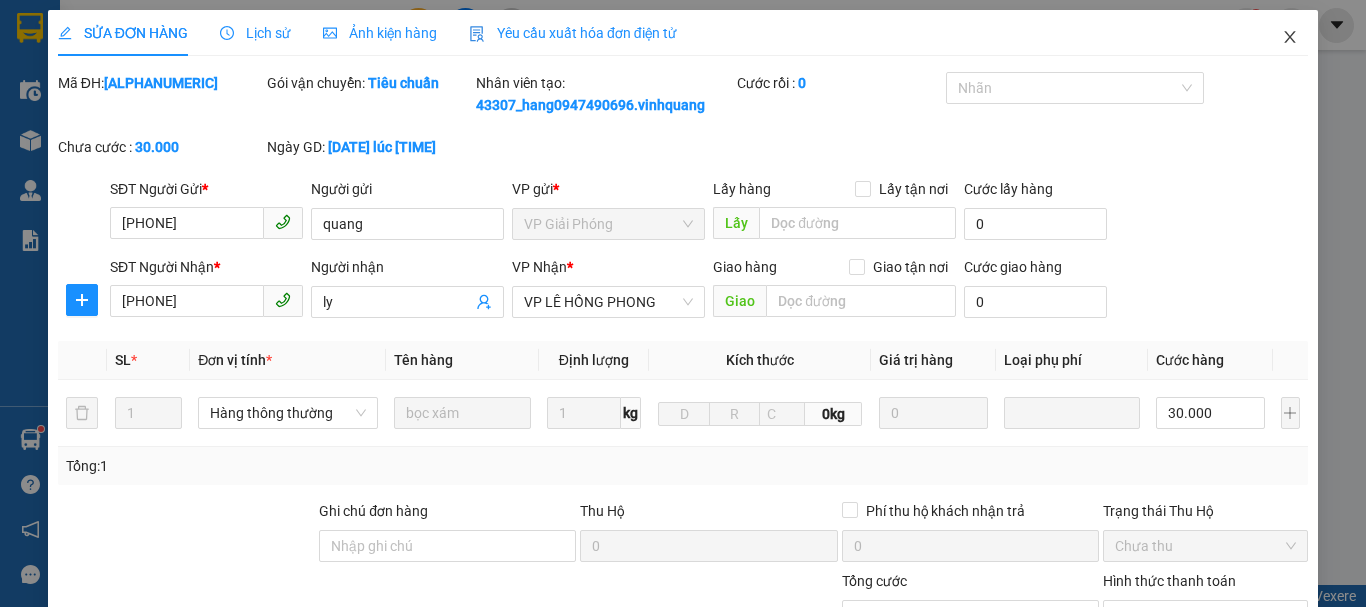 scroll, scrollTop: 0, scrollLeft: 0, axis: both 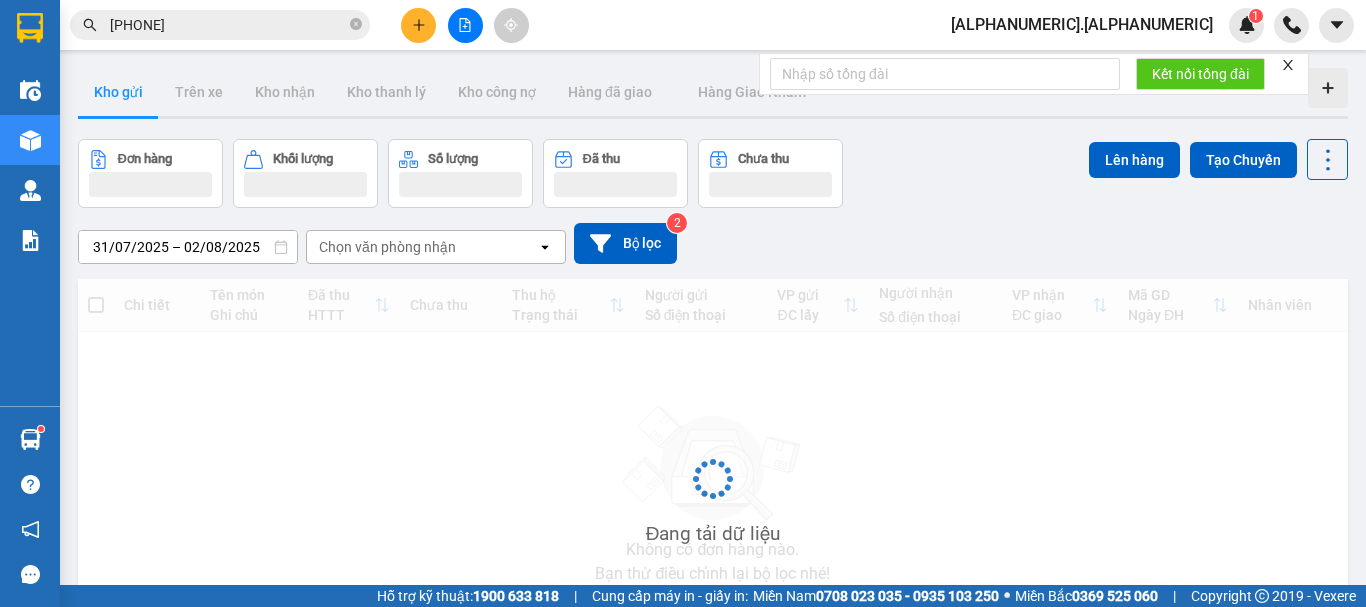 click 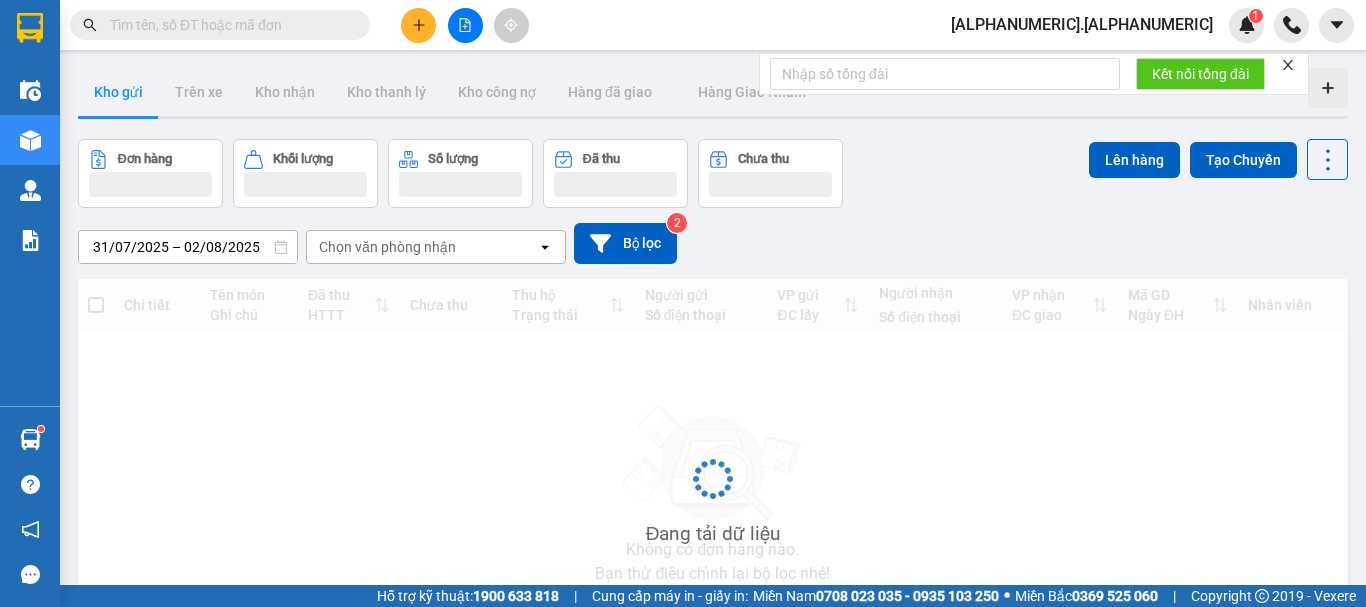 click at bounding box center [356, 25] 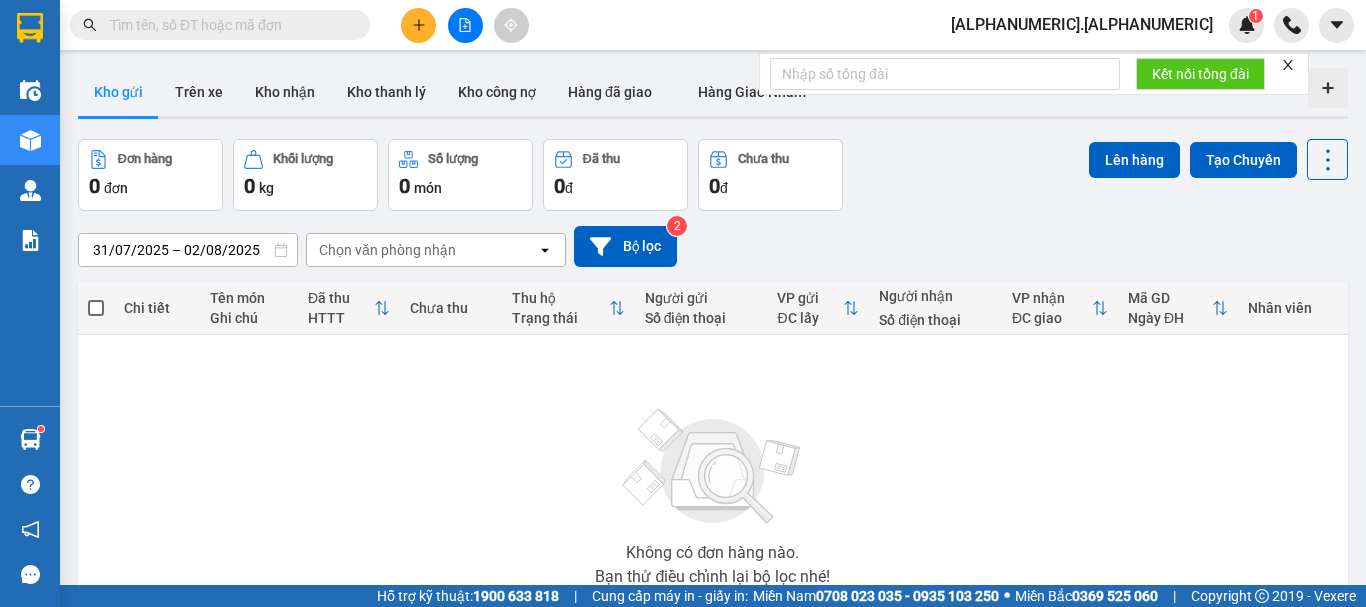 click at bounding box center [228, 25] 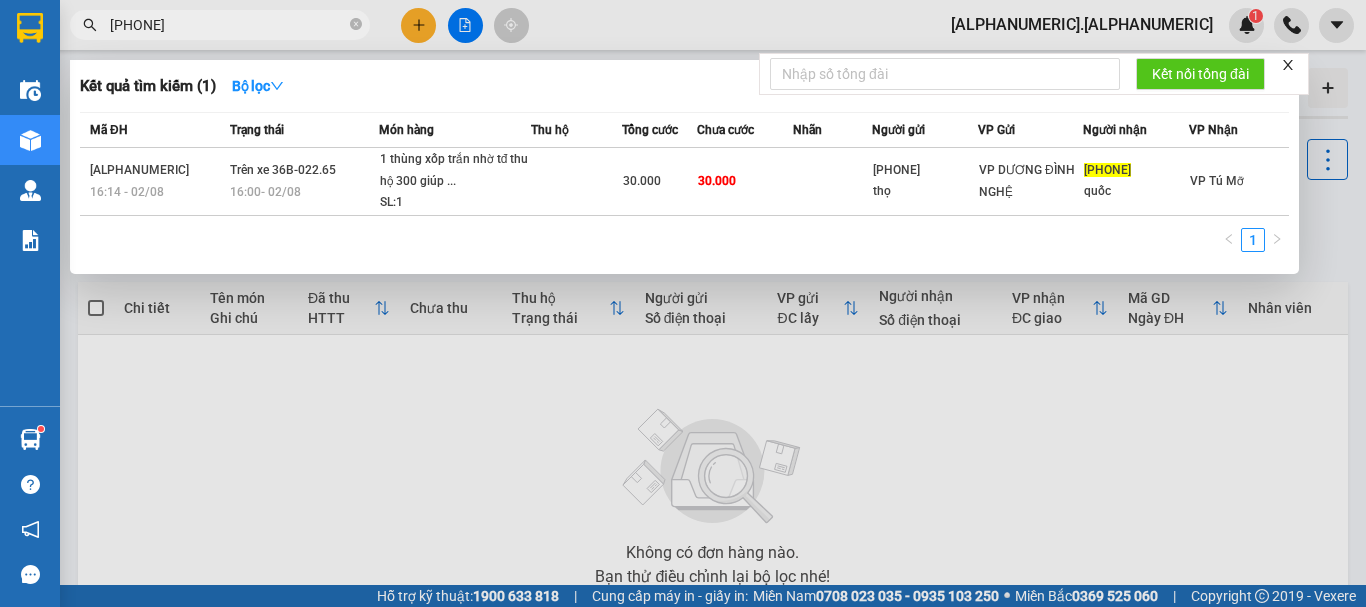 type on "[PHONE]" 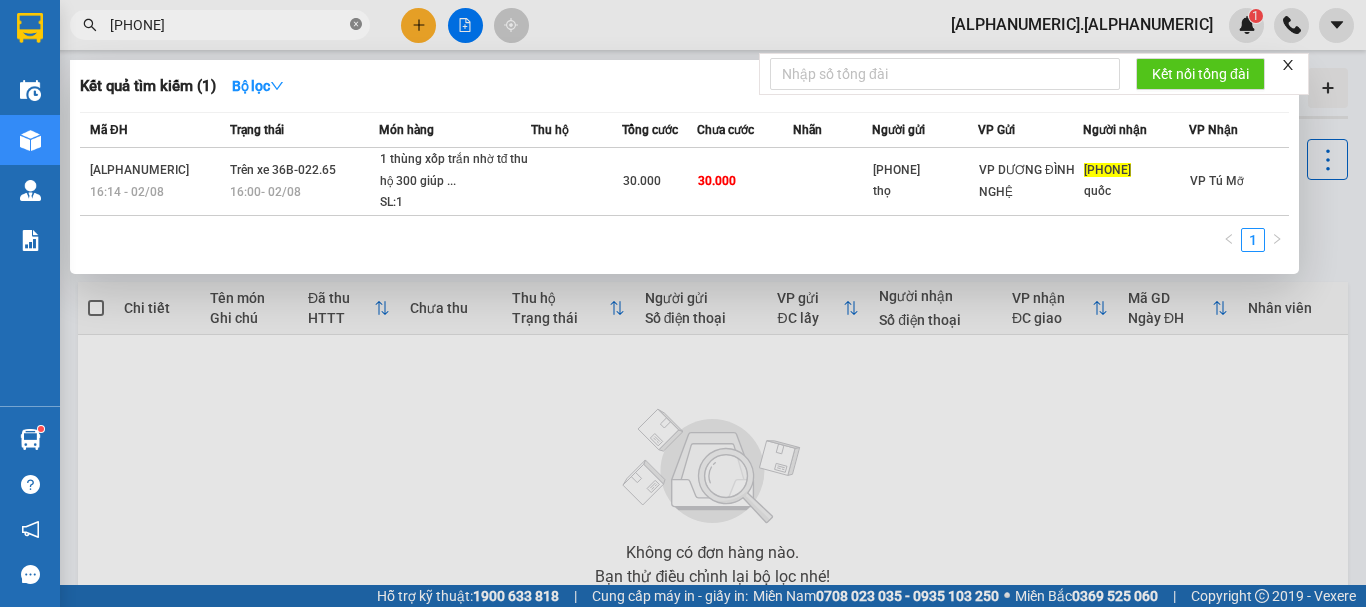 click 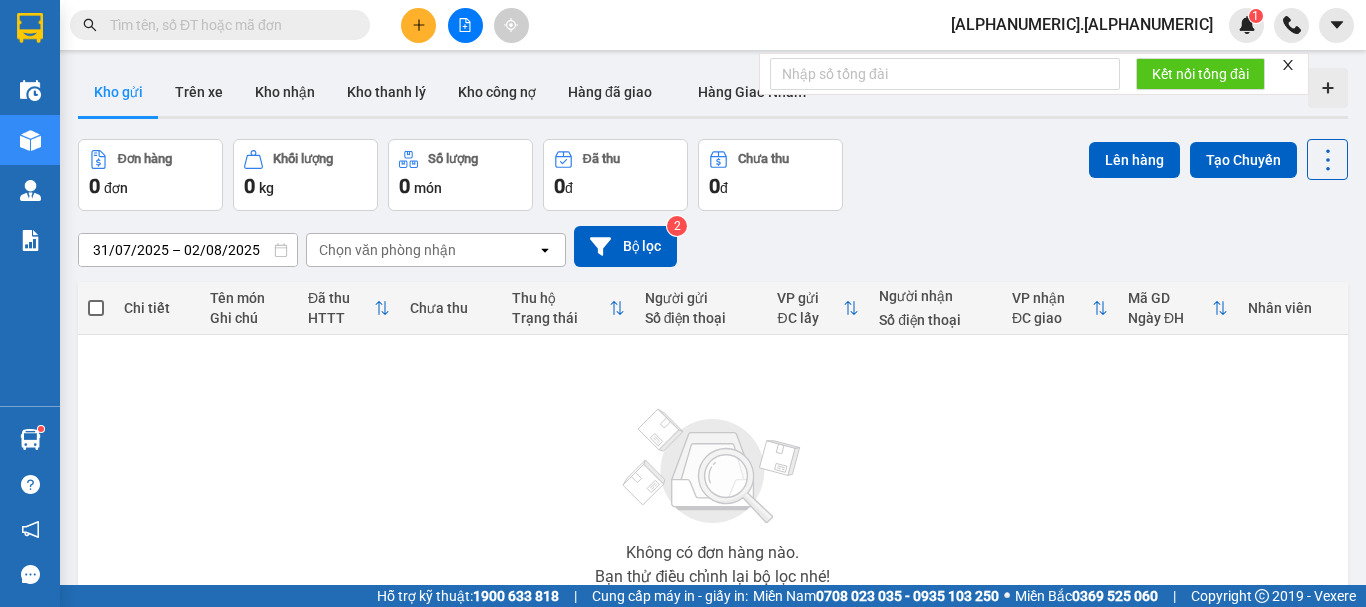 click at bounding box center (228, 25) 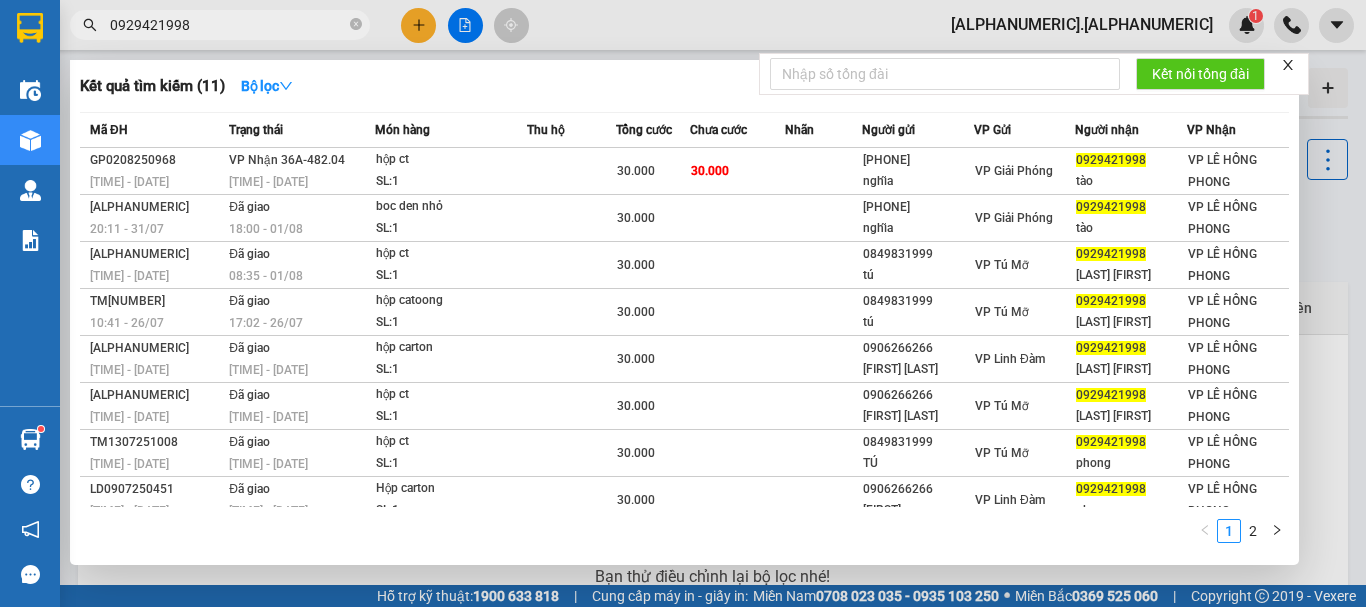 type on "0929421998" 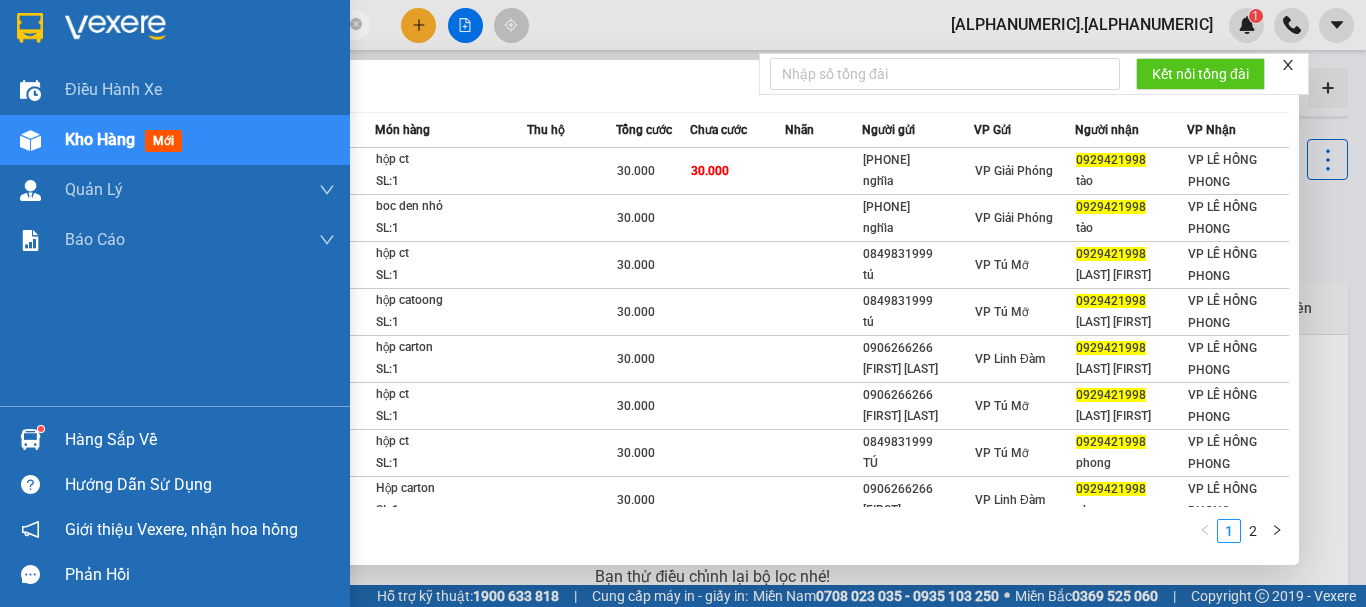 click at bounding box center (30, 439) 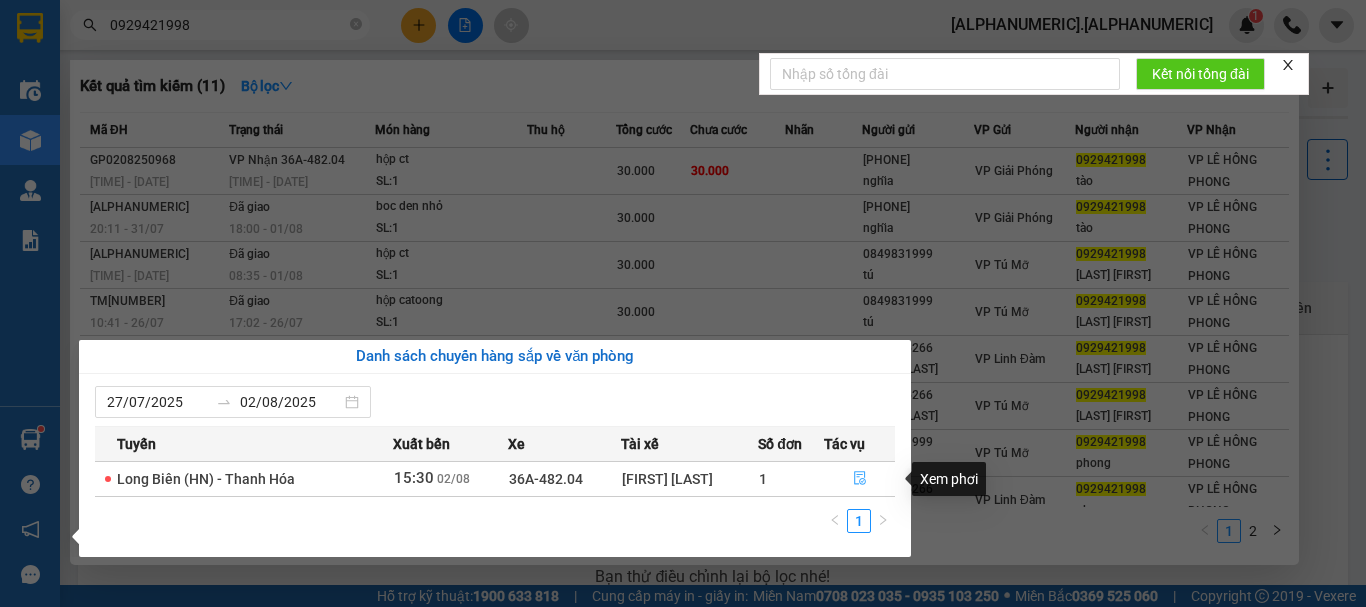 click 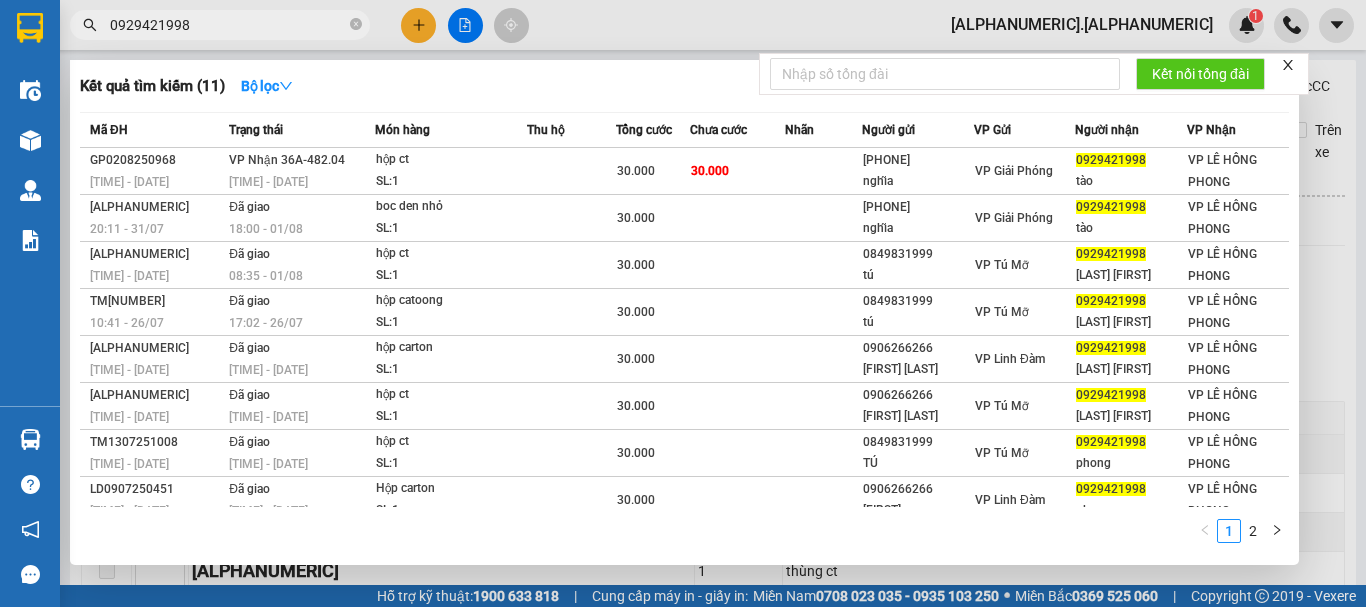 click at bounding box center (683, 303) 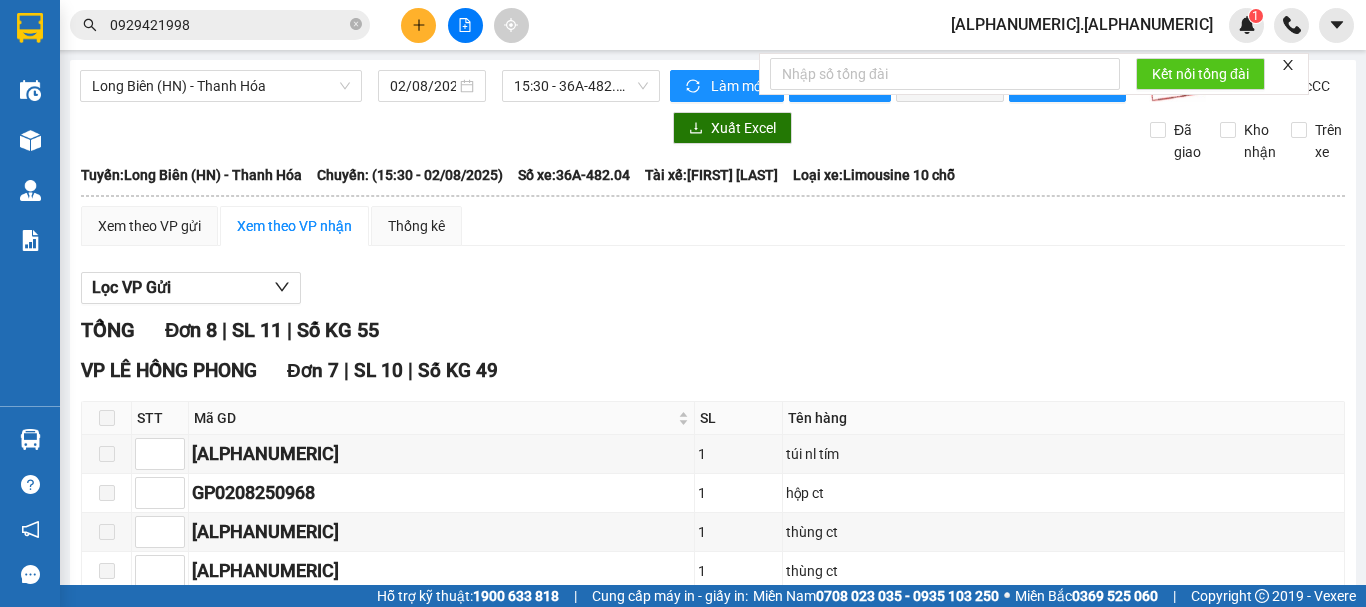 click at bounding box center (107, 418) 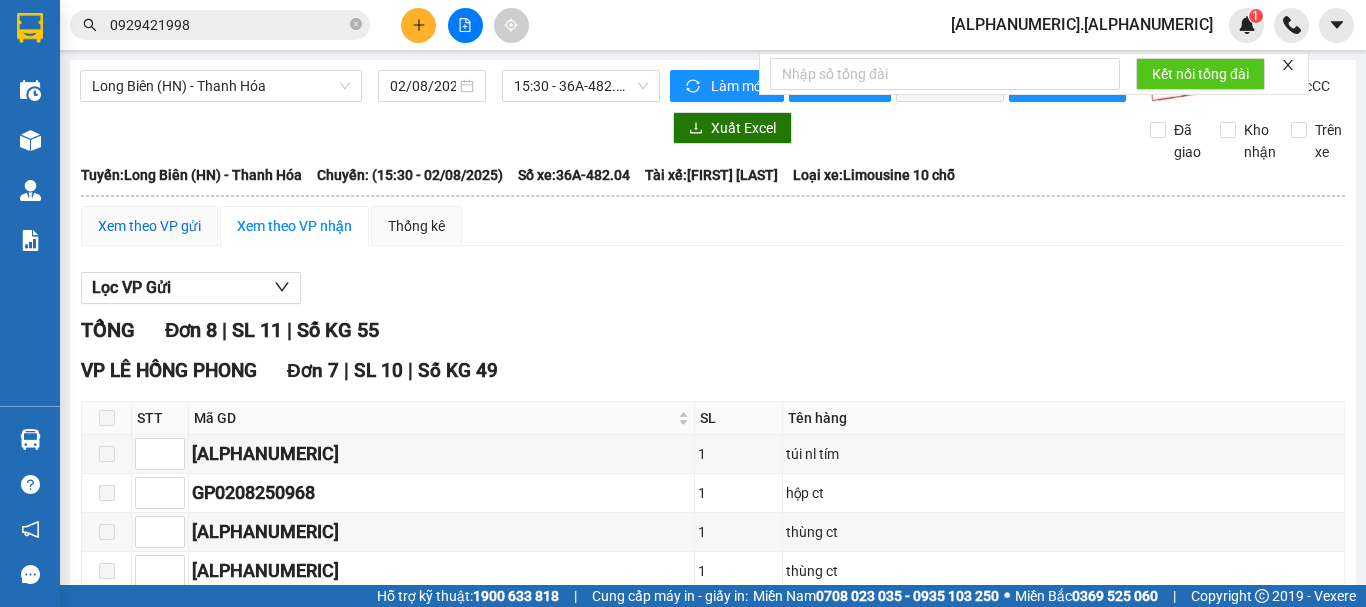 click on "Xem theo VP gửi" at bounding box center [149, 226] 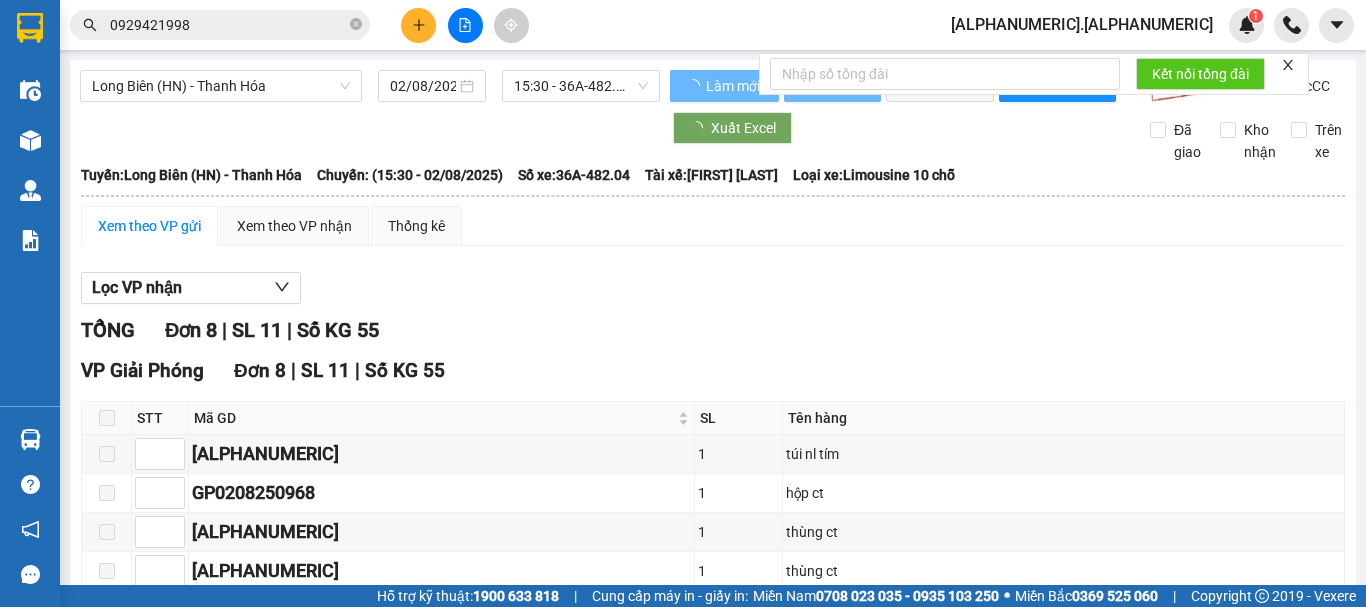 scroll, scrollTop: 200, scrollLeft: 0, axis: vertical 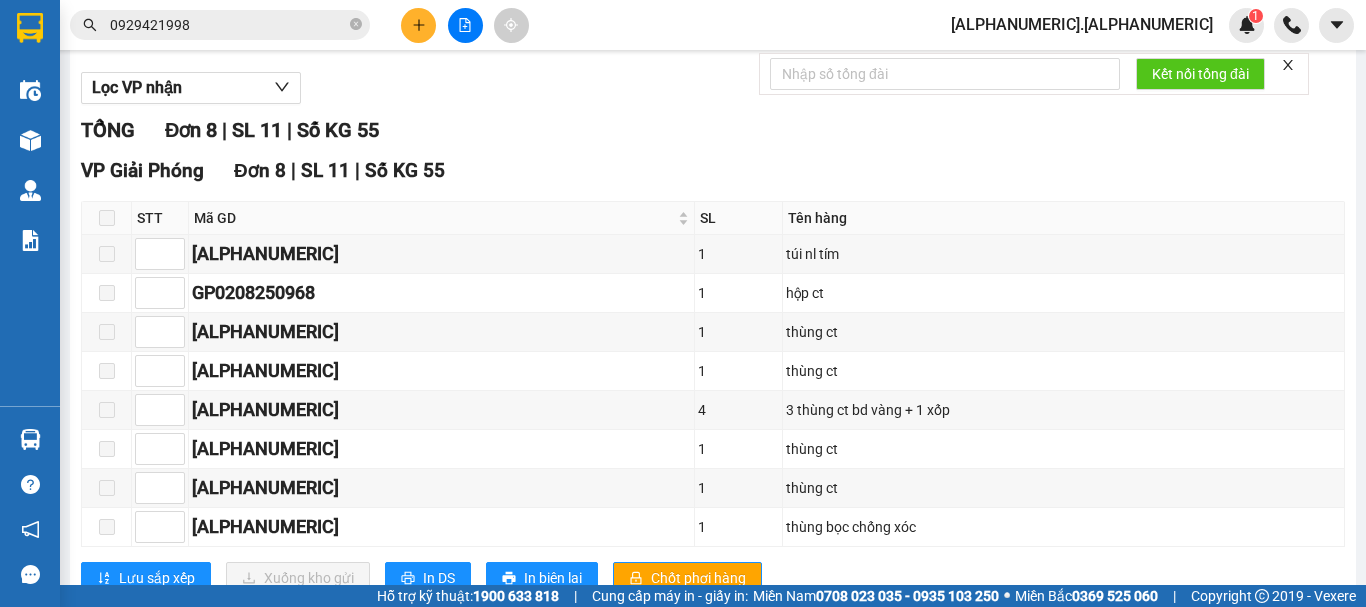 click at bounding box center [107, 218] 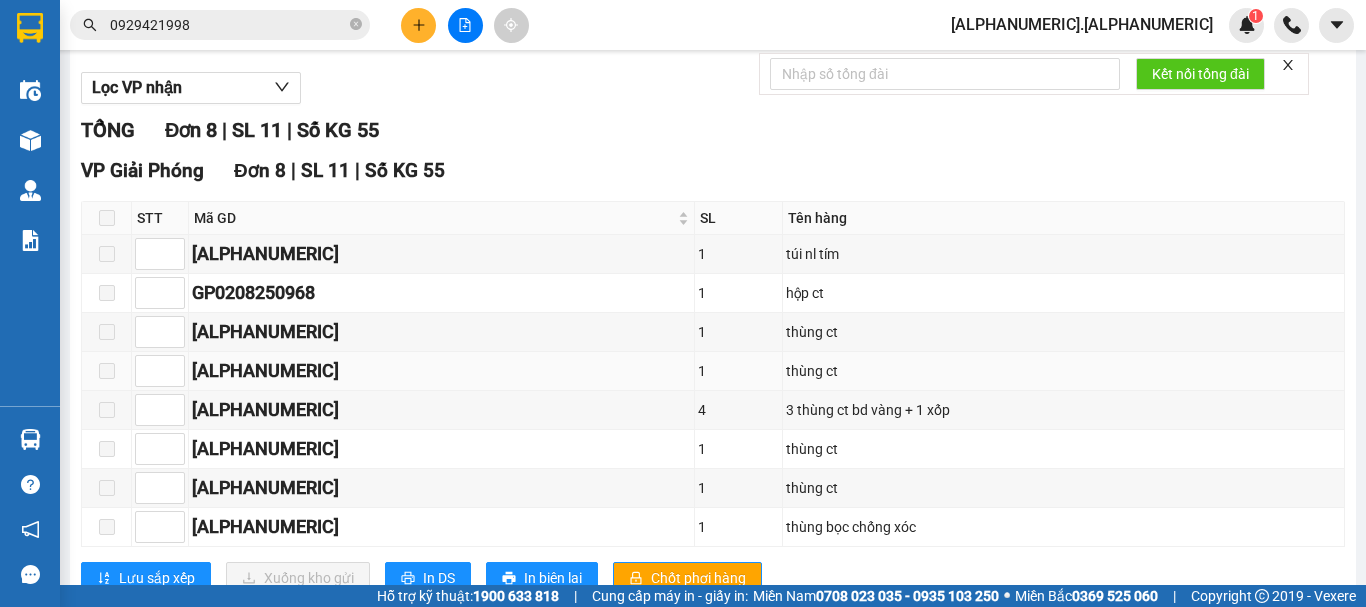 click at bounding box center [107, 371] 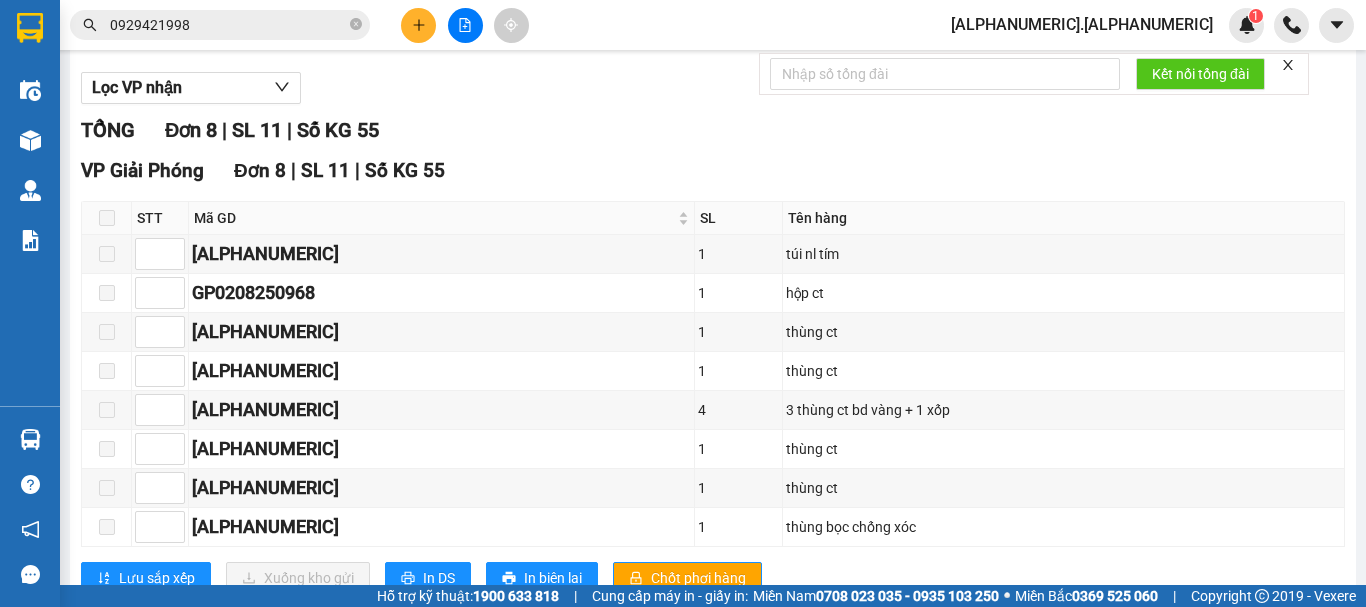 scroll, scrollTop: 0, scrollLeft: 0, axis: both 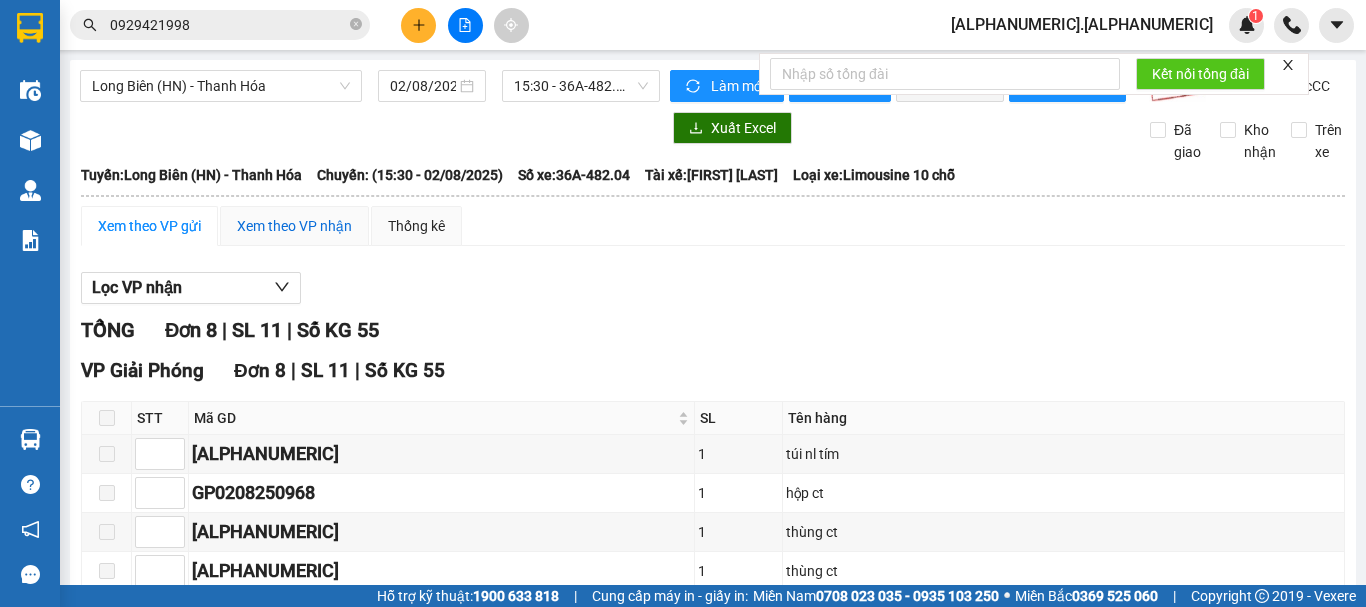 click on "Xem theo VP nhận" at bounding box center (294, 226) 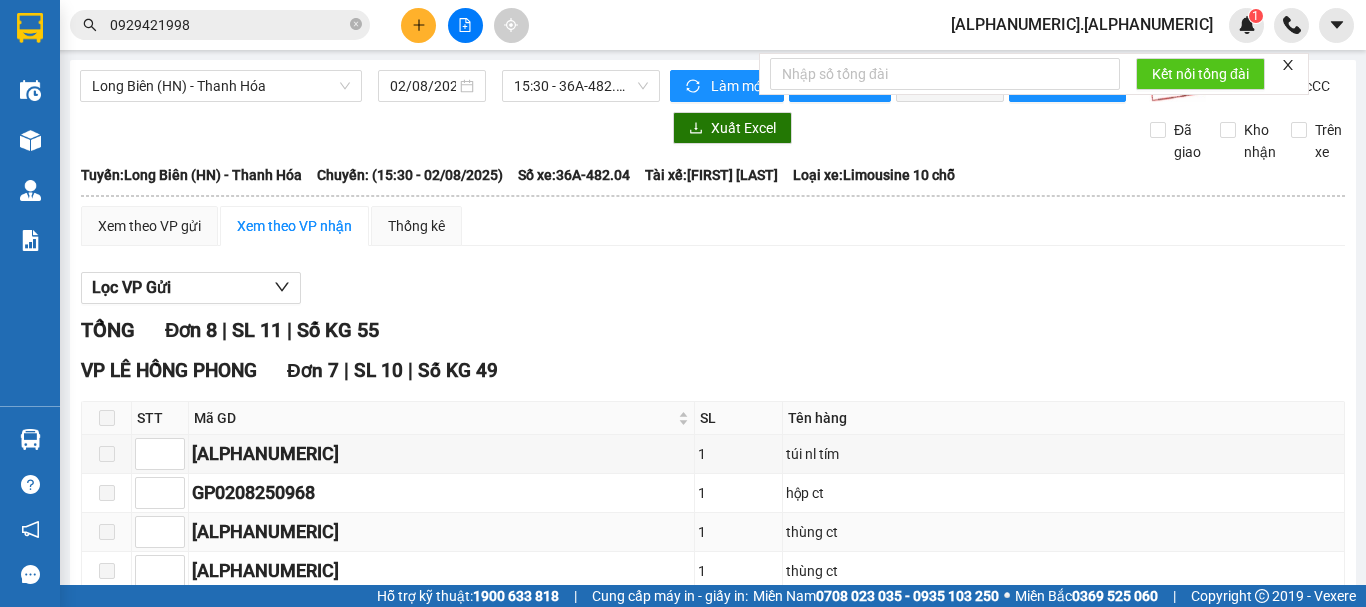 scroll, scrollTop: 200, scrollLeft: 0, axis: vertical 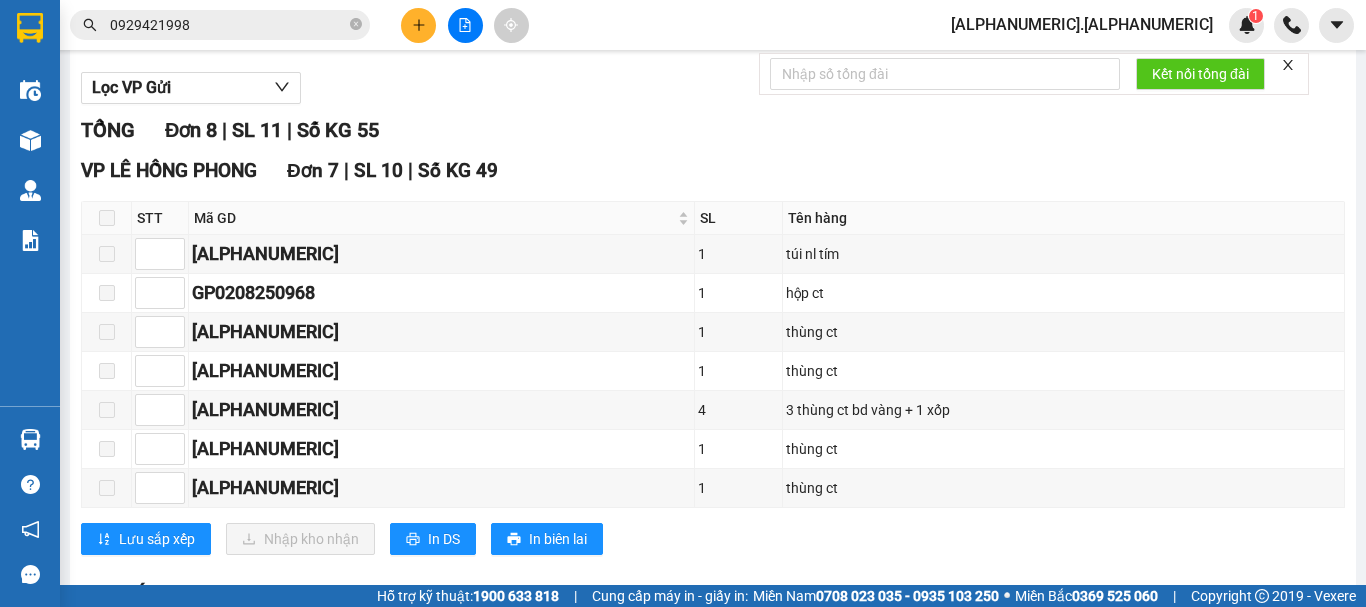 click at bounding box center (107, 218) 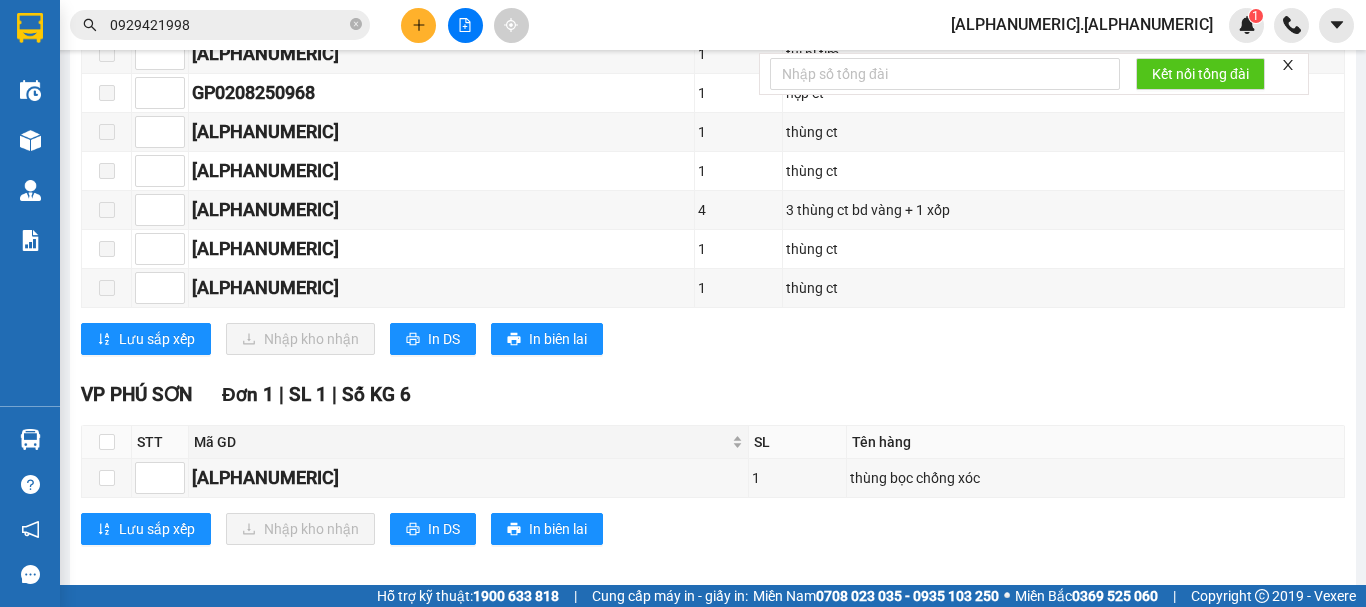 scroll, scrollTop: 433, scrollLeft: 0, axis: vertical 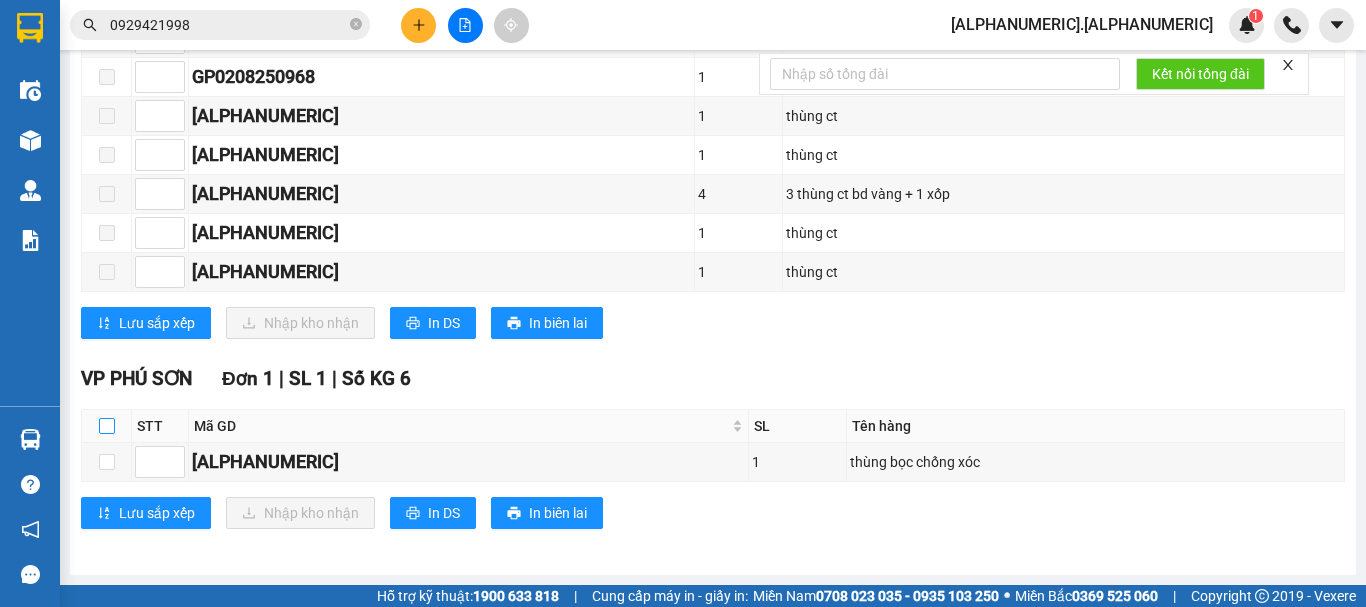 click at bounding box center [107, 426] 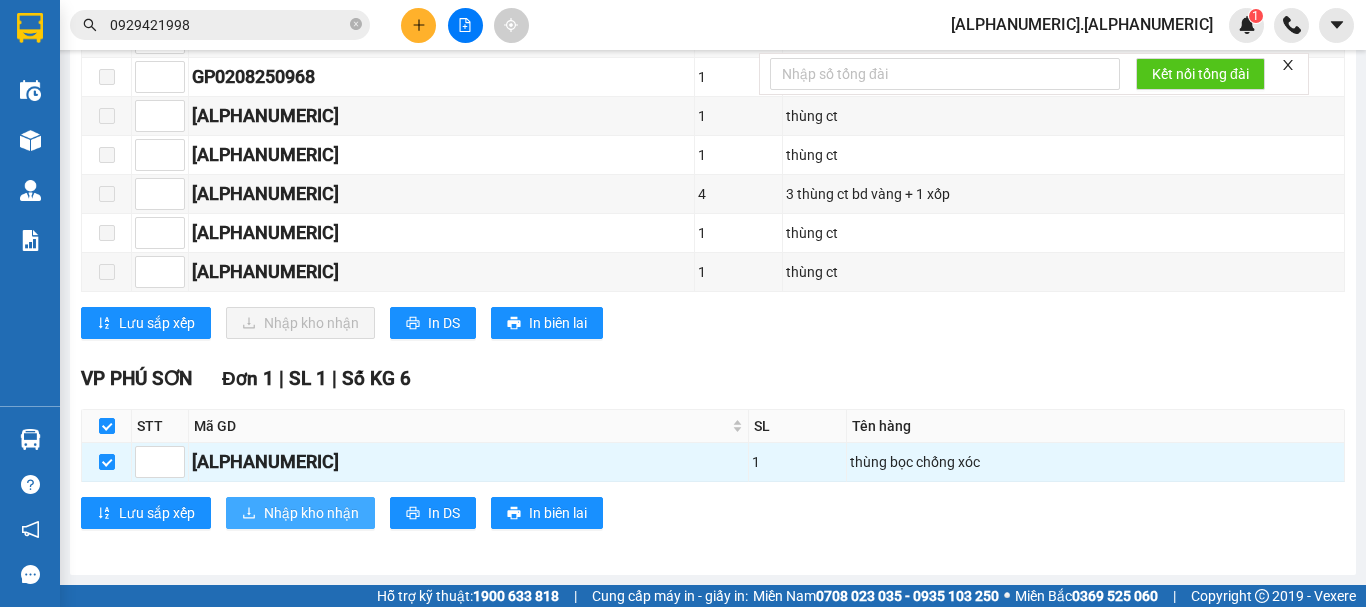 click on "Nhập kho nhận" at bounding box center (311, 513) 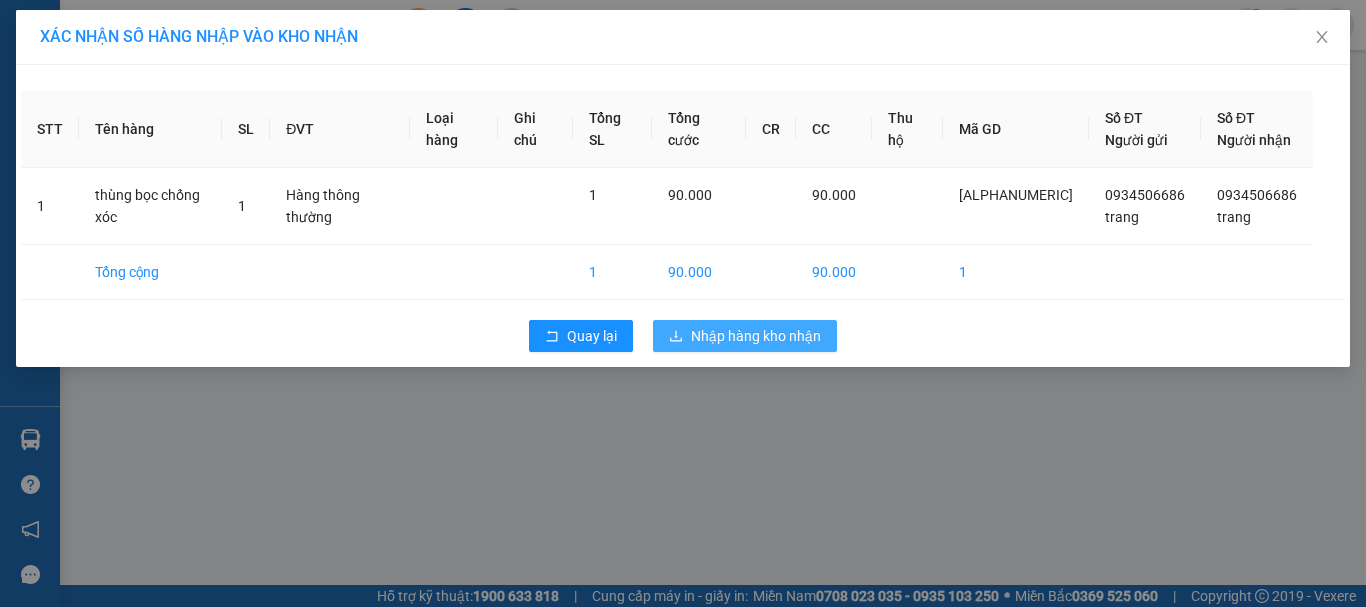 click on "Nhập hàng kho nhận" at bounding box center (745, 336) 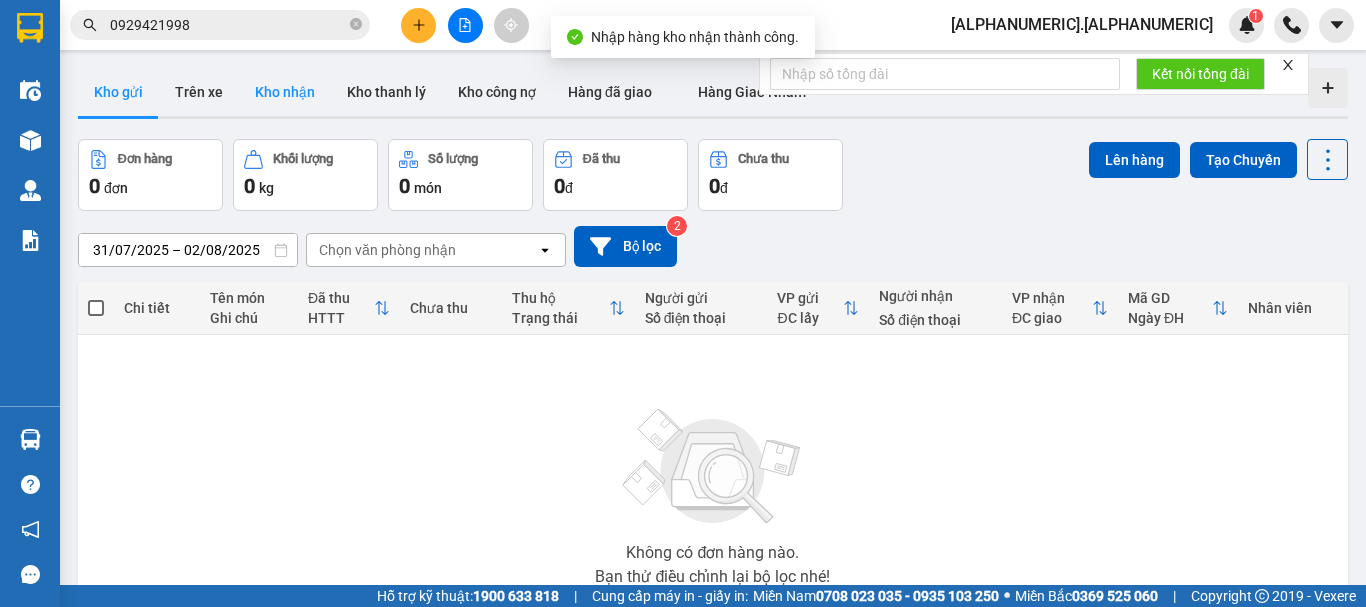 click on "Kho nhận" at bounding box center [285, 92] 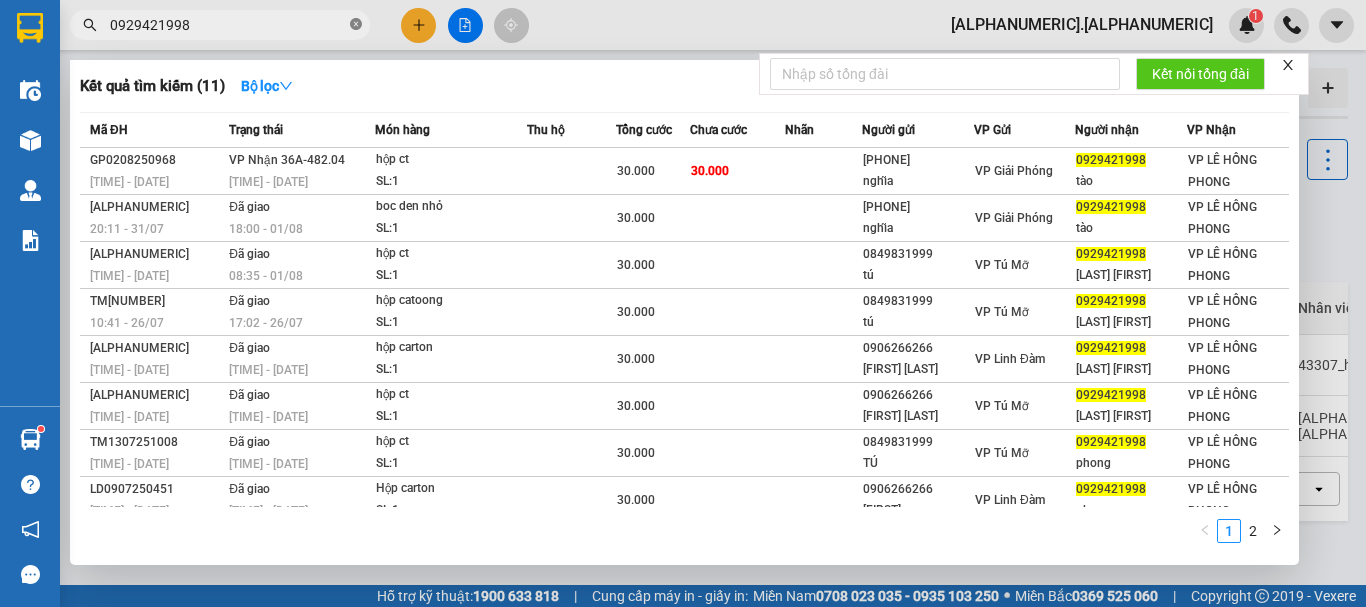 click 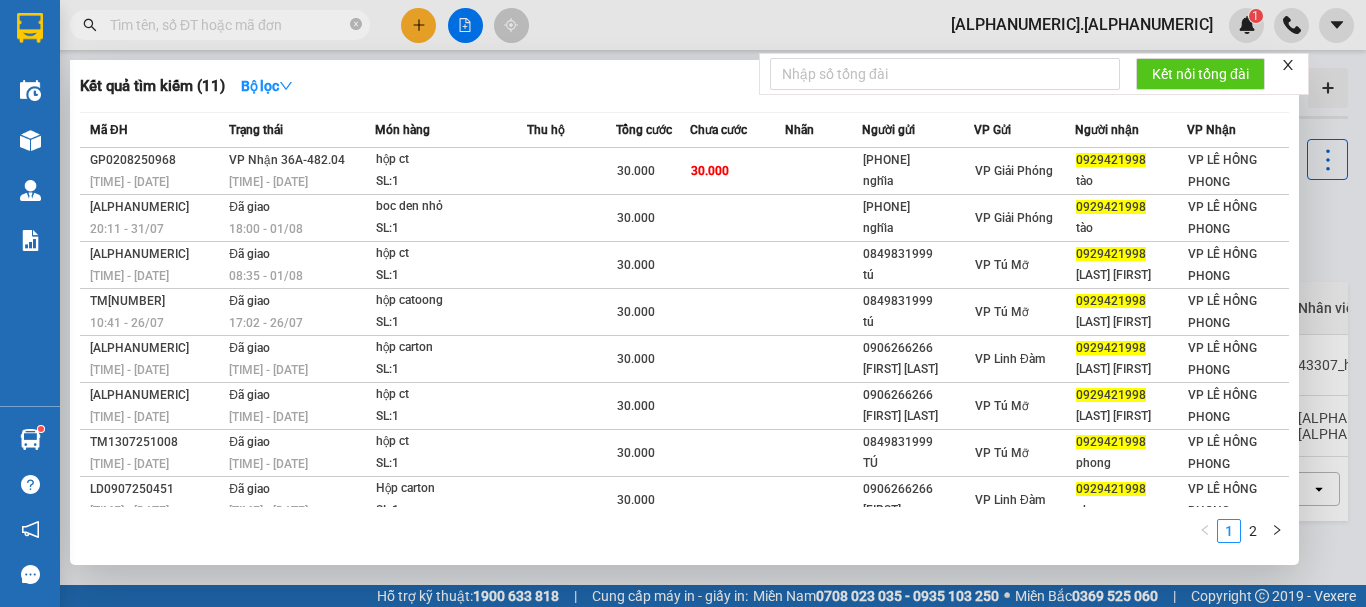 click at bounding box center (228, 25) 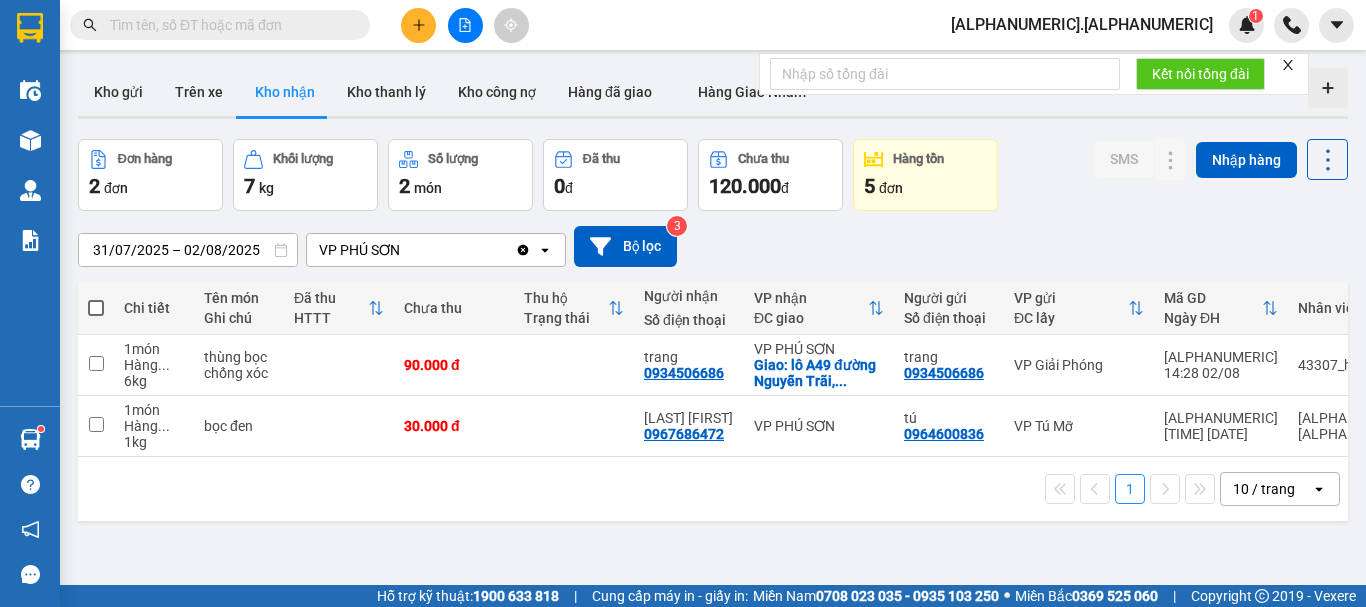 paste on "[PHONE]" 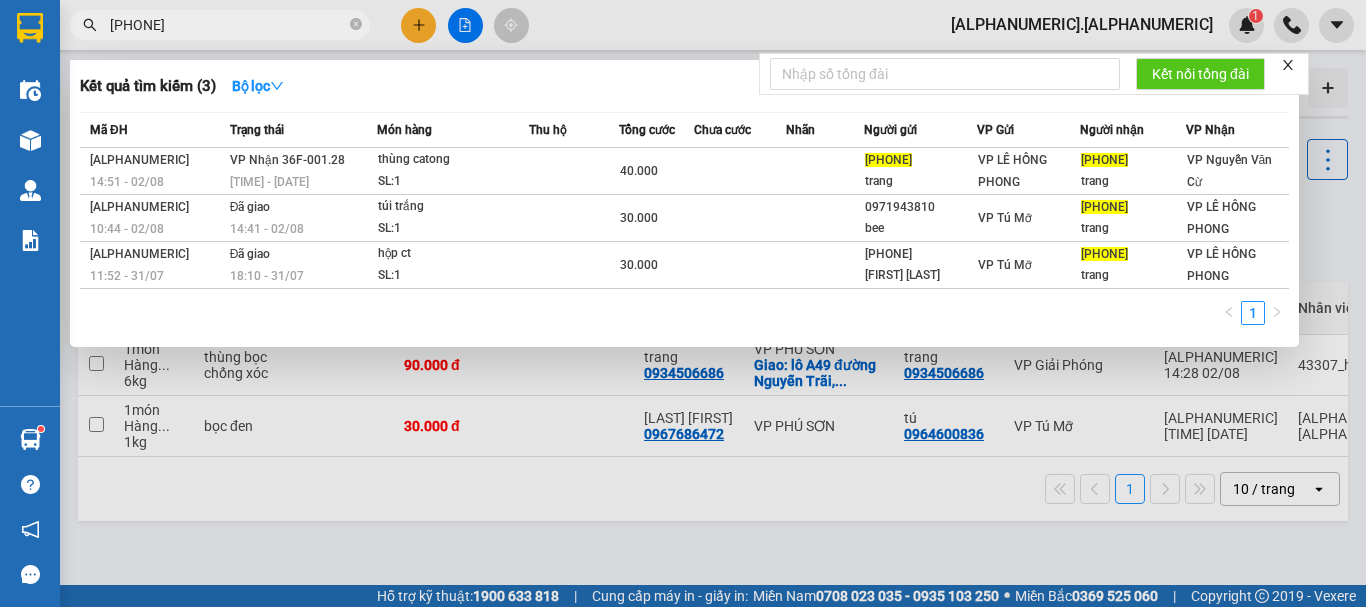 type on "[PHONE]" 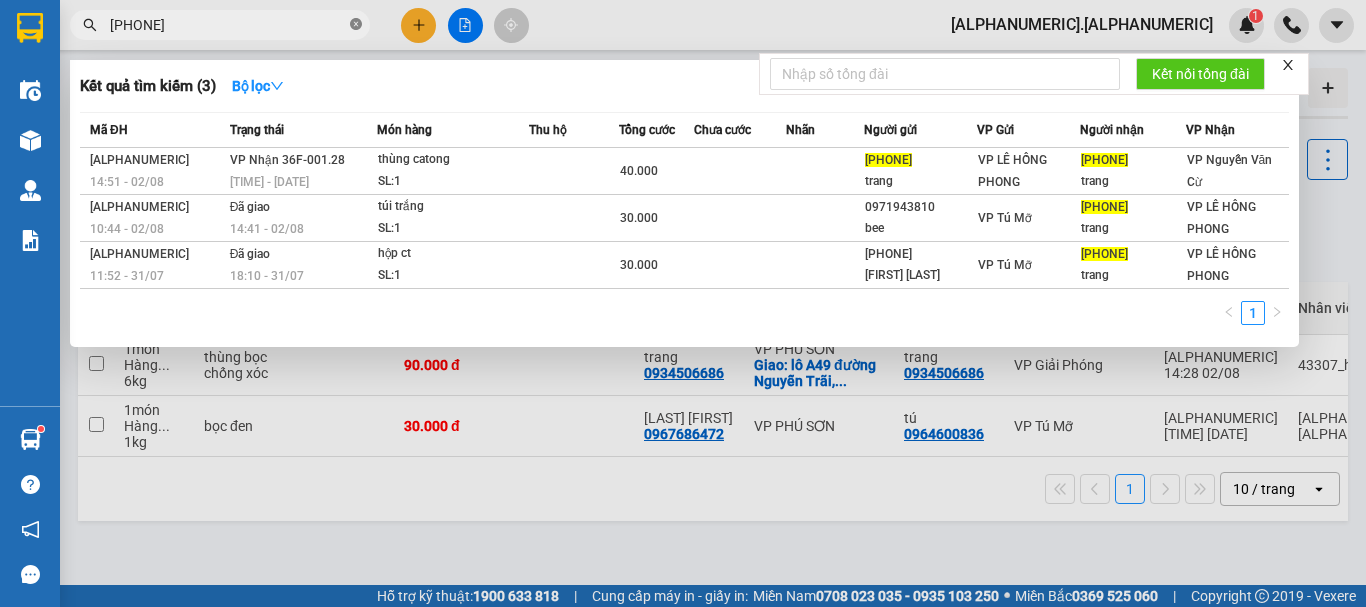 click 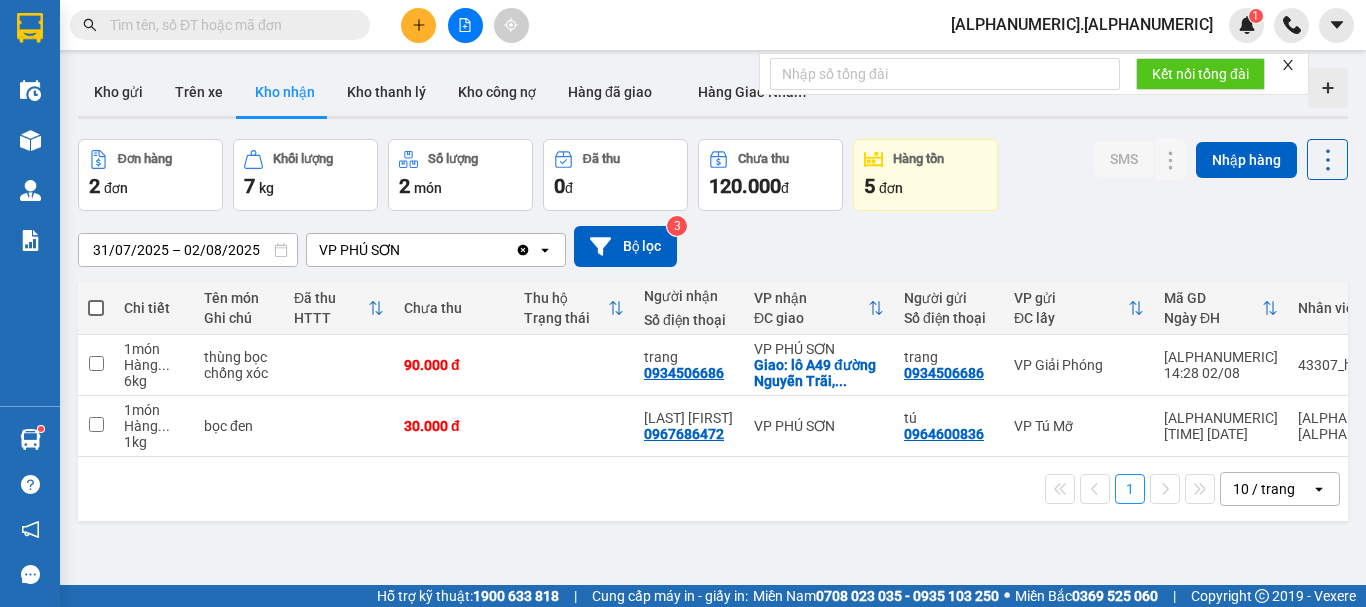 click at bounding box center (228, 25) 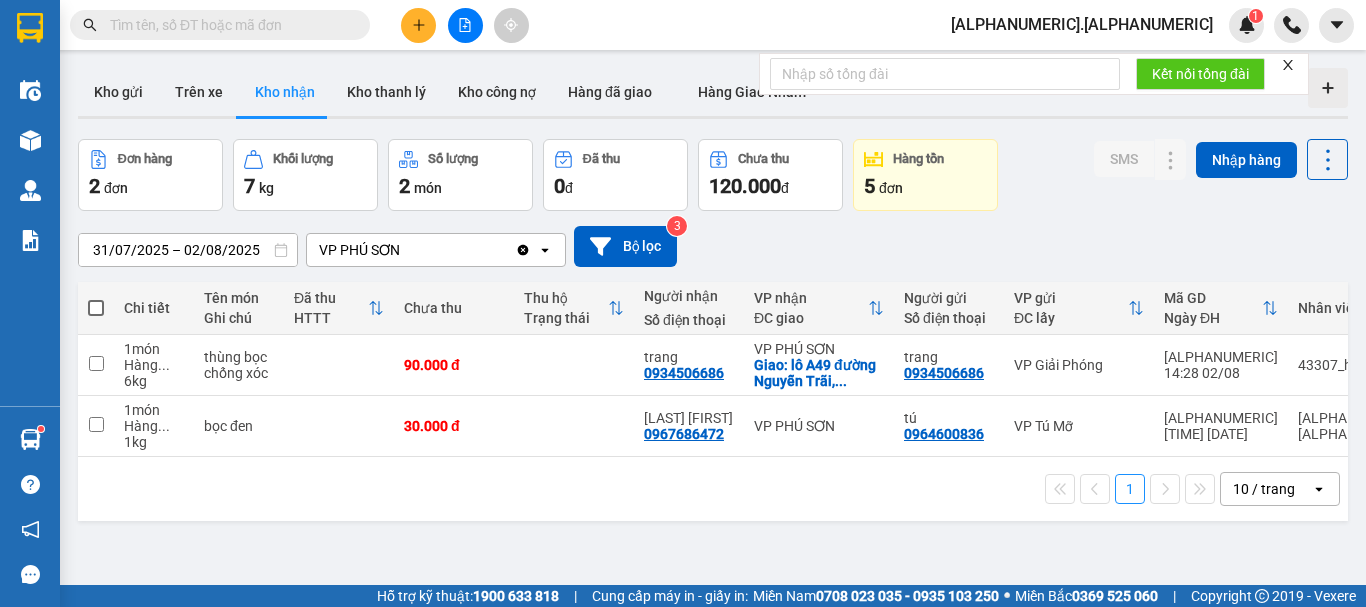 paste on "[PHONE]" 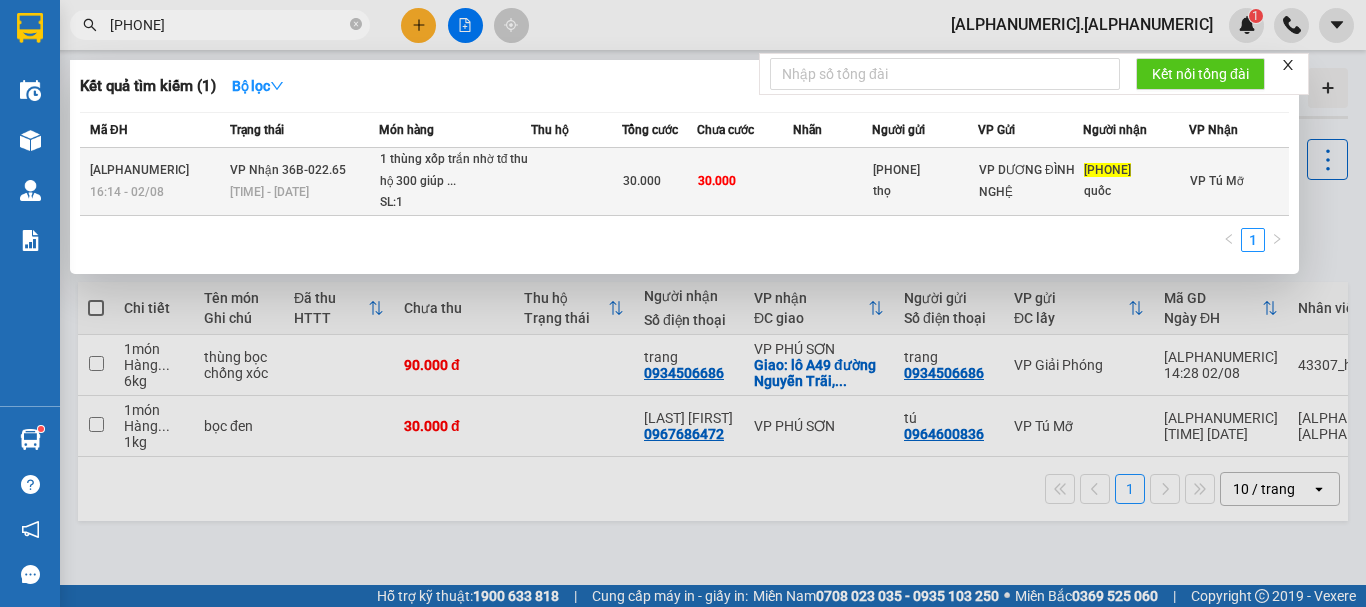 type on "[PHONE]" 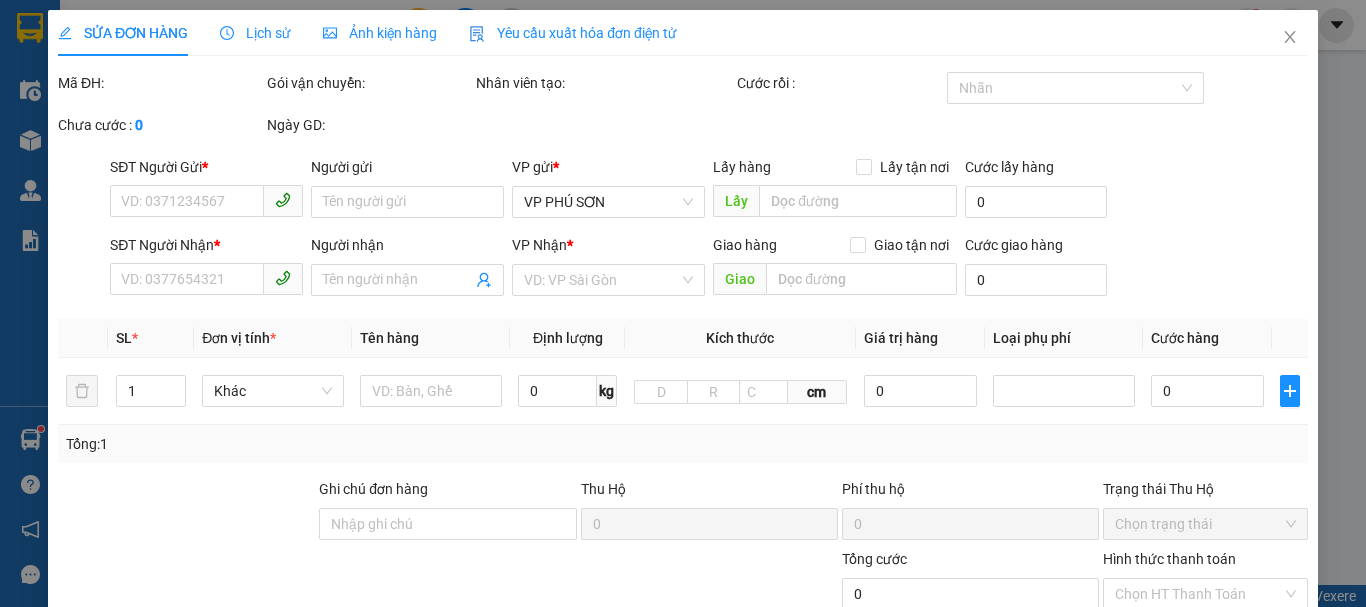 type on "[PHONE]" 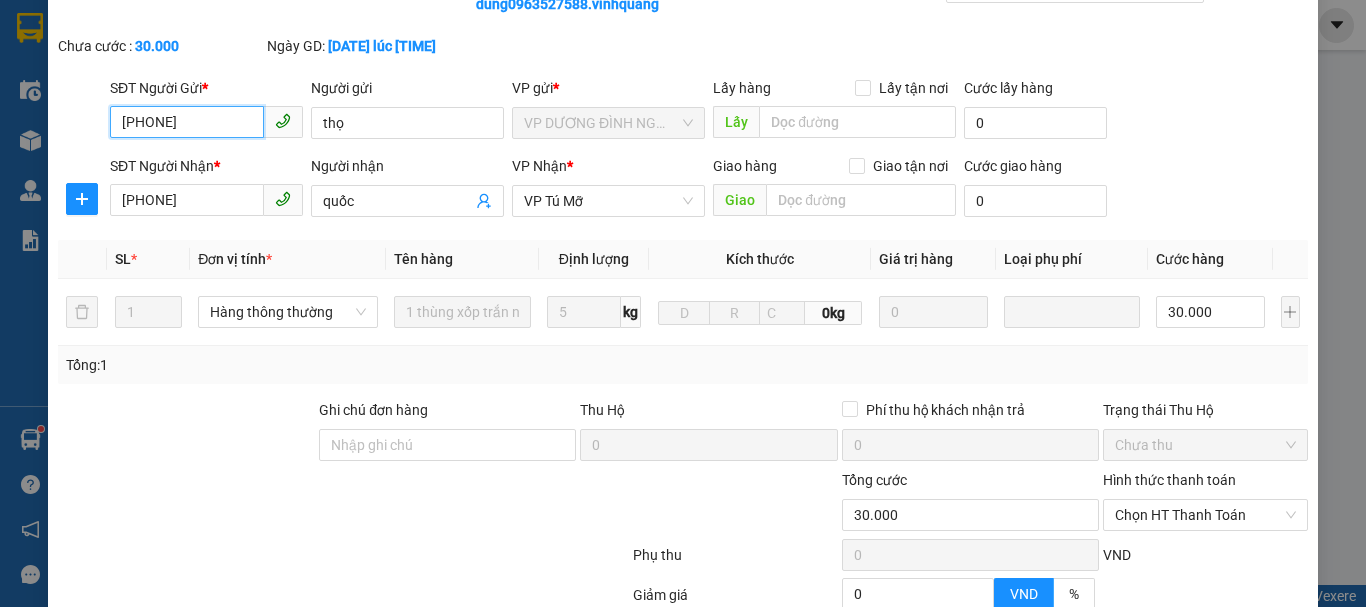 scroll, scrollTop: 1, scrollLeft: 0, axis: vertical 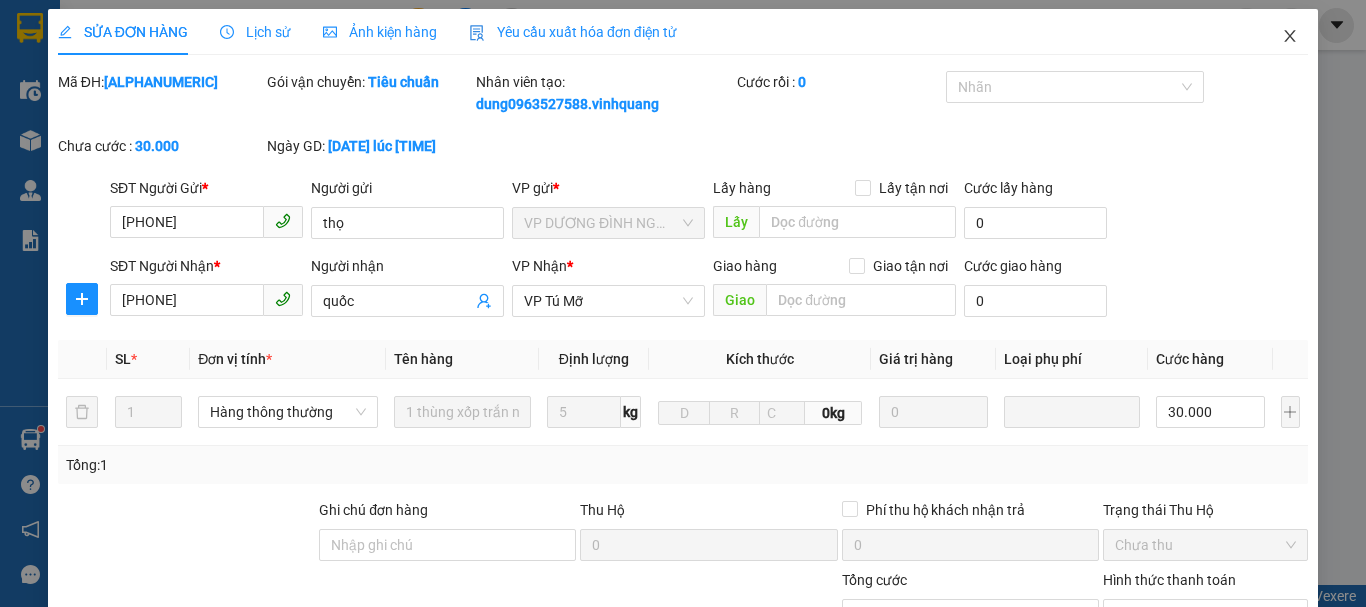 click 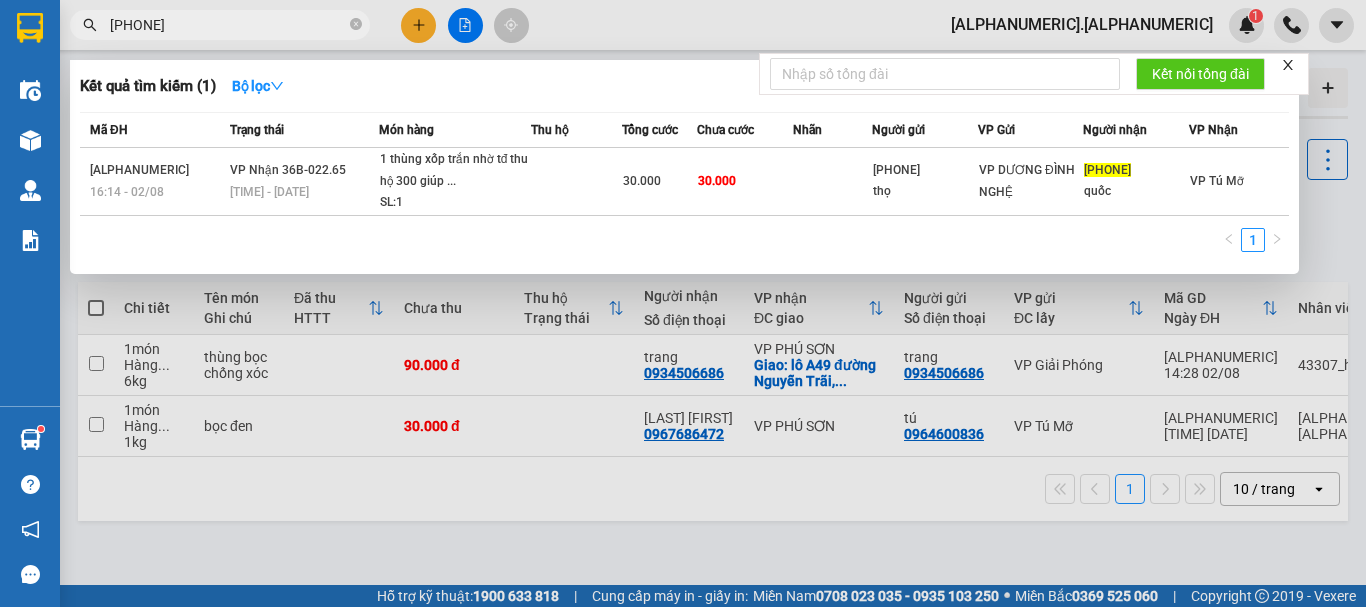 click on "[PHONE]" at bounding box center [220, 25] 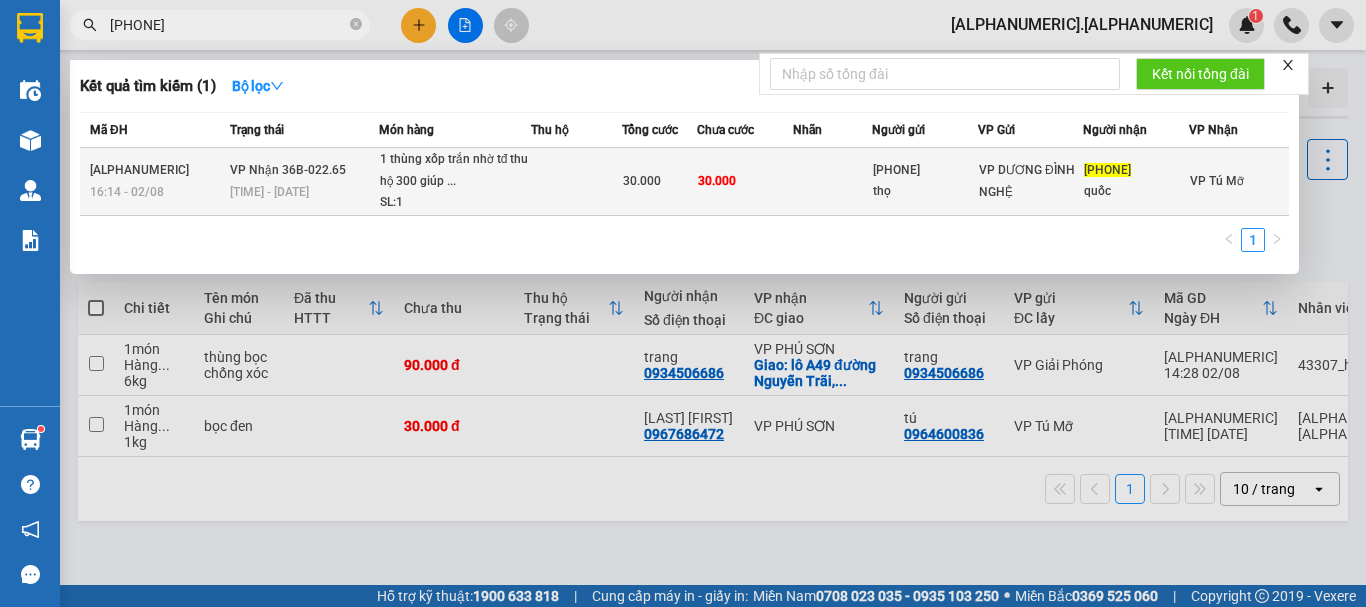 click on "VP Nhận   [PLATE] [TIME] - [DATE]" at bounding box center (302, 182) 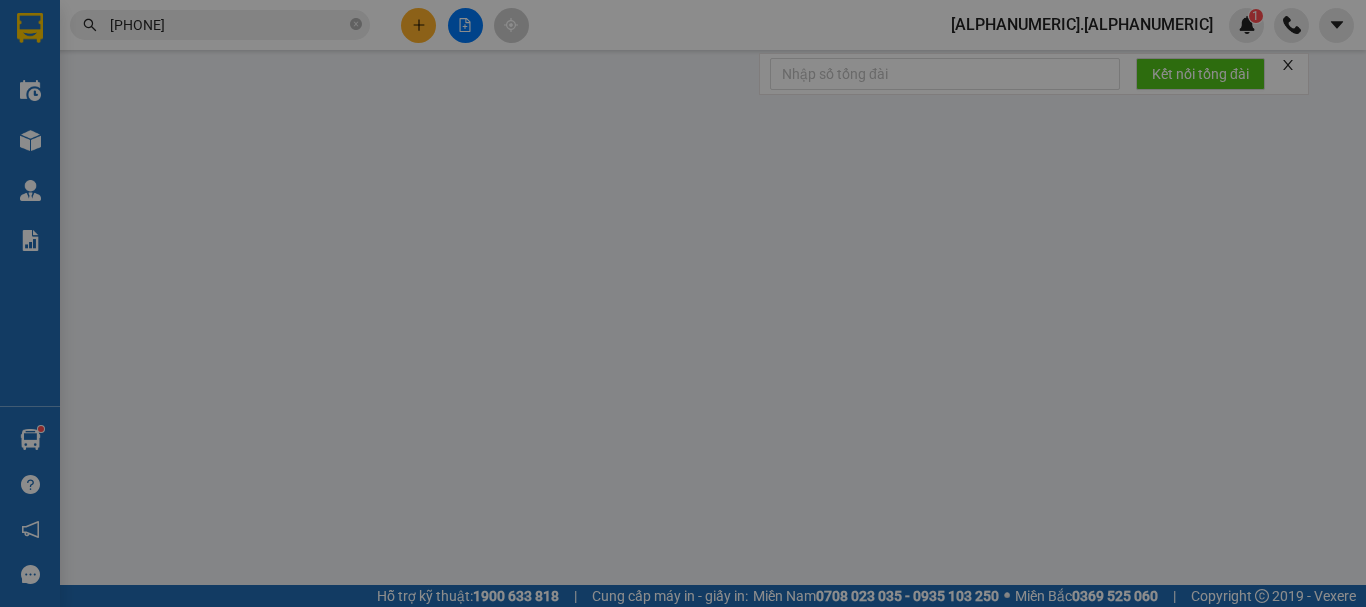 type on "[PHONE]" 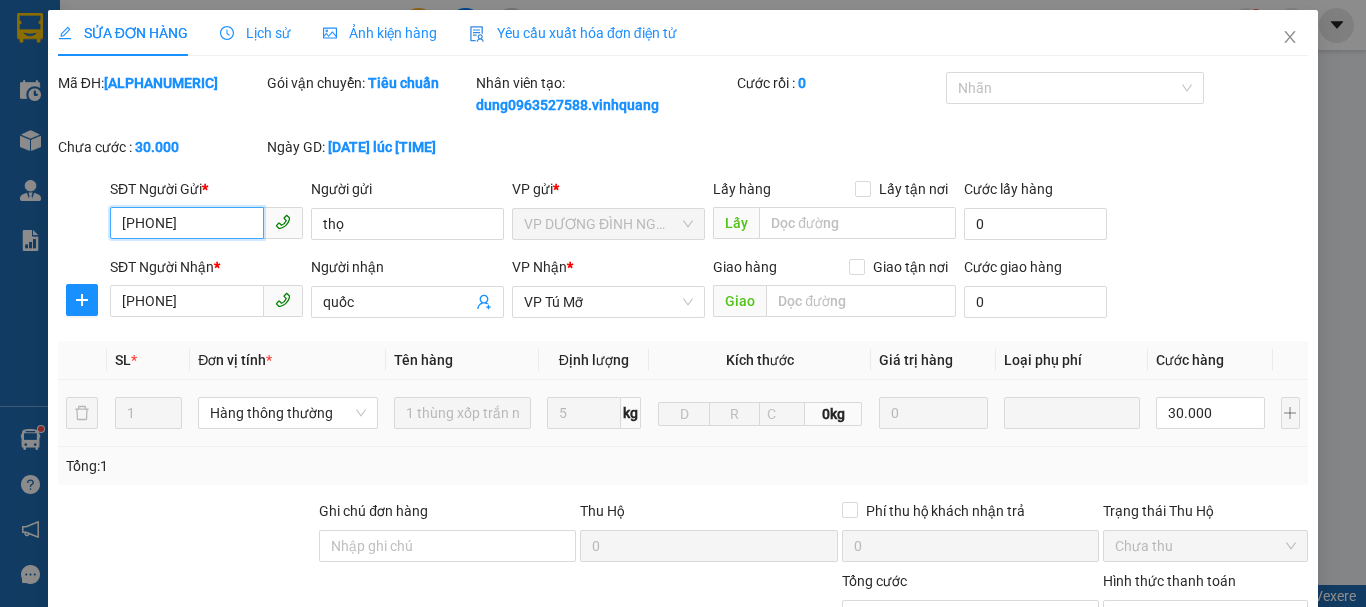 scroll, scrollTop: 301, scrollLeft: 0, axis: vertical 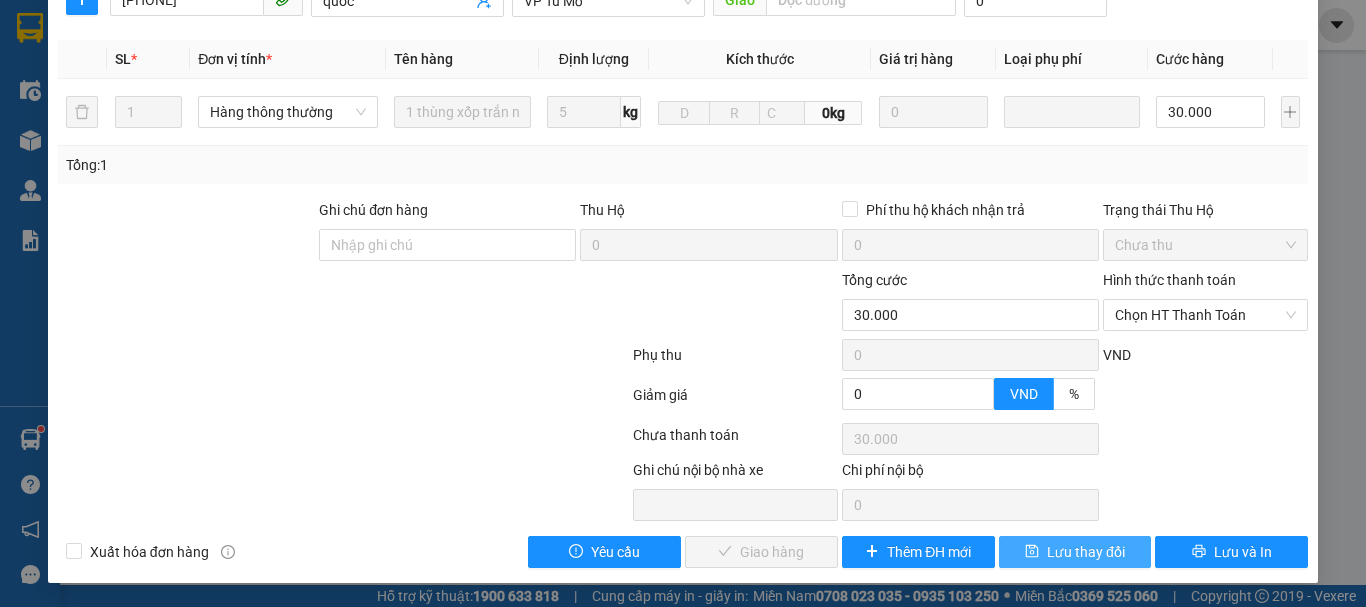 click on "Lưu thay đổi" at bounding box center [1086, 552] 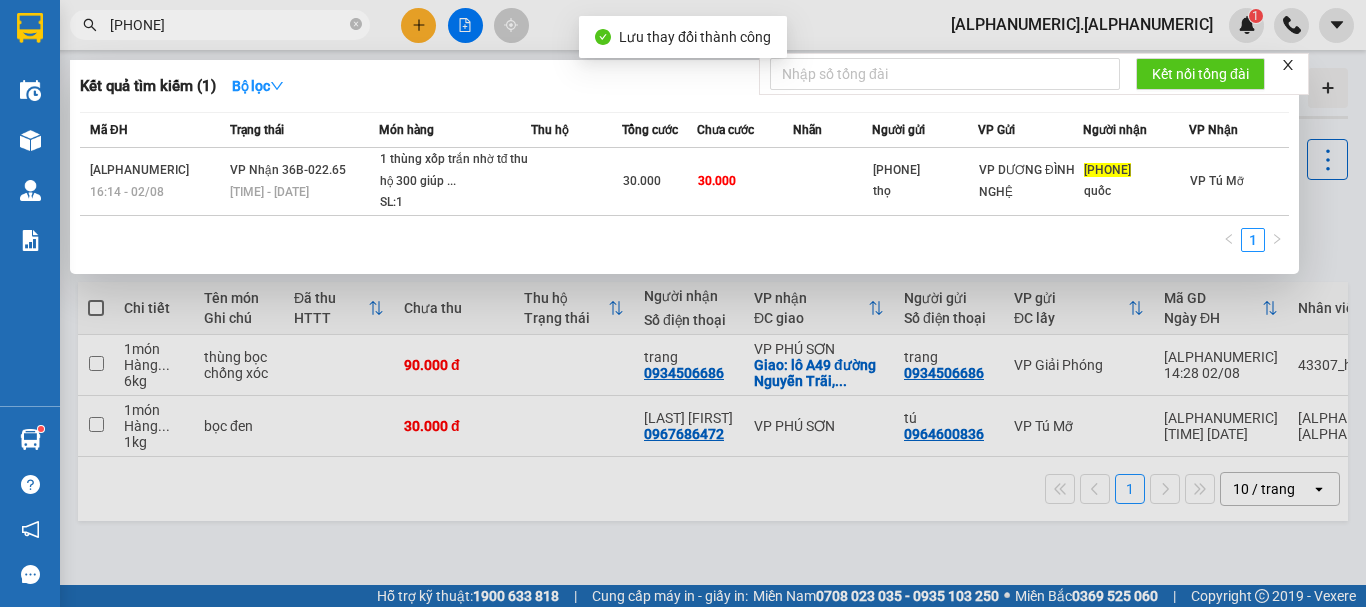 click on "[PHONE]" at bounding box center [228, 25] 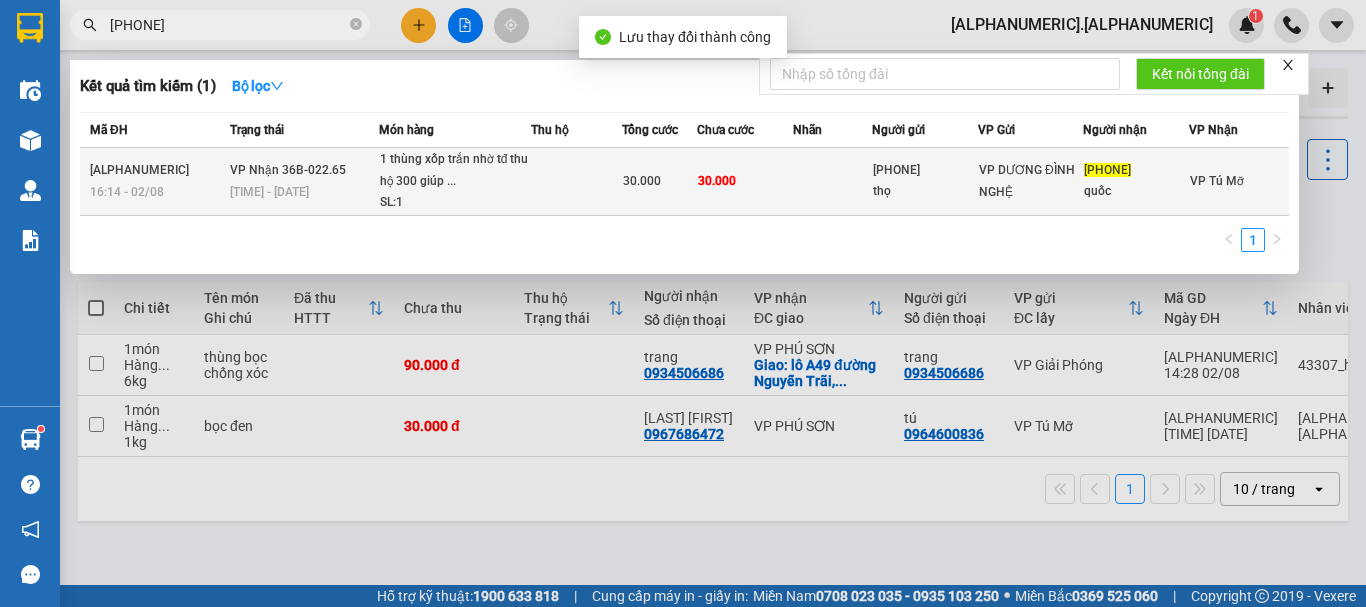 click on "VP Nhận   [PLATE]" at bounding box center [288, 170] 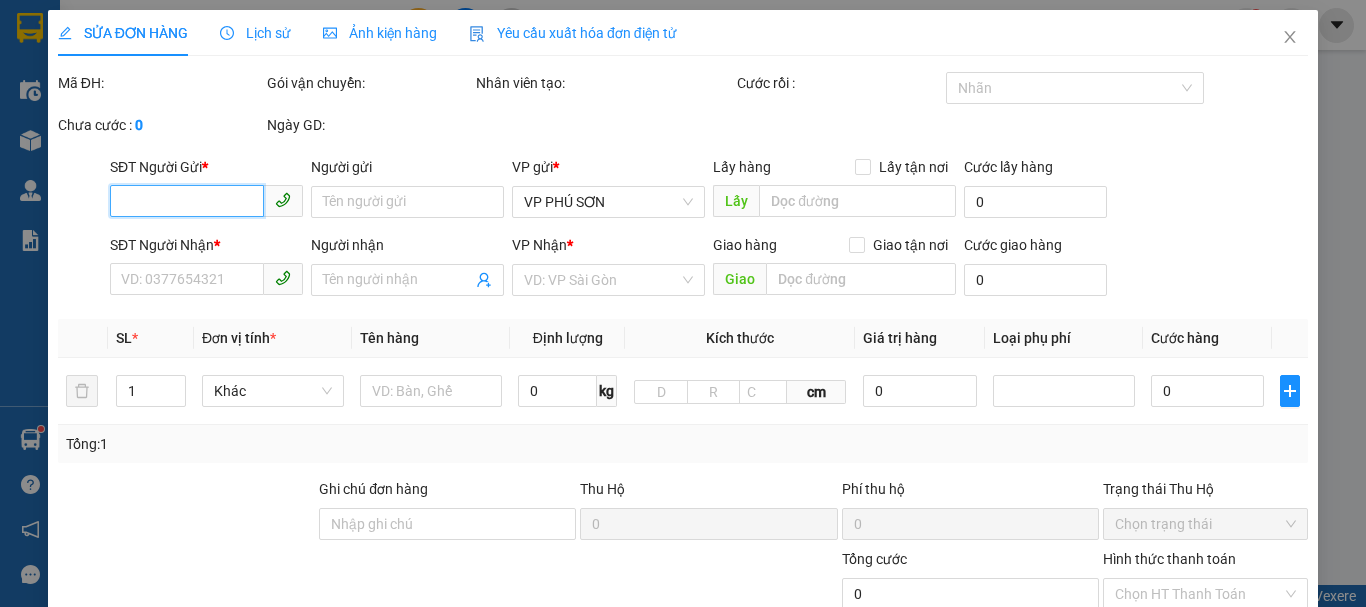 type on "[PHONE]" 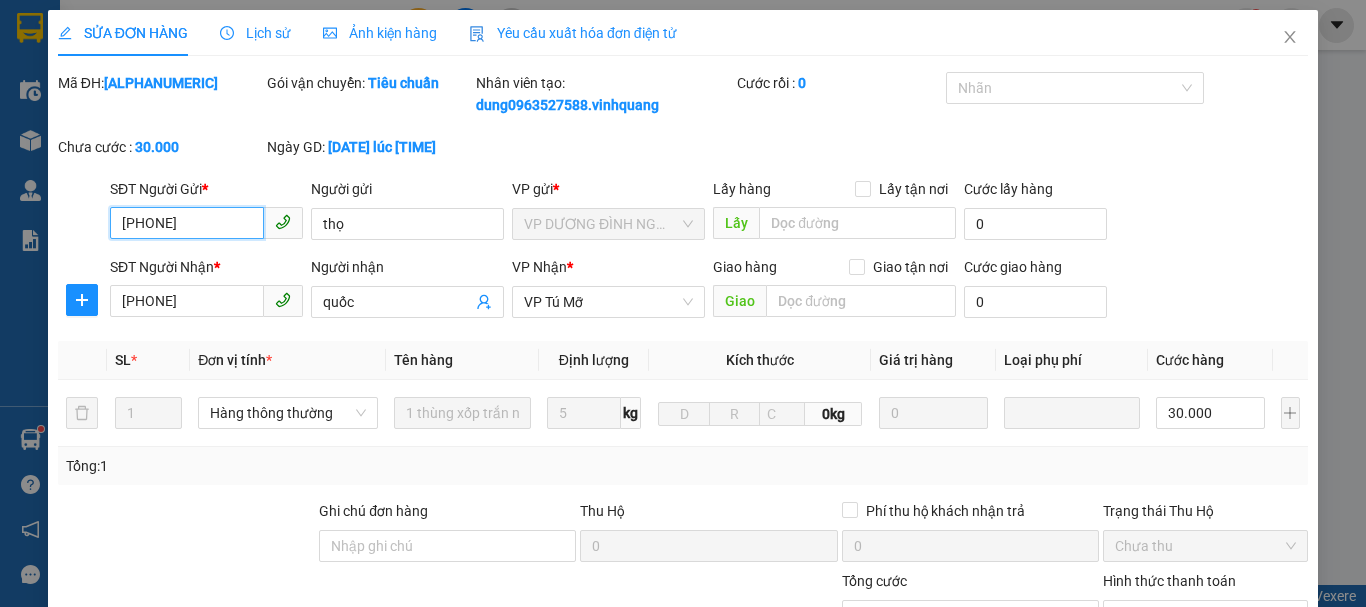 scroll, scrollTop: 301, scrollLeft: 0, axis: vertical 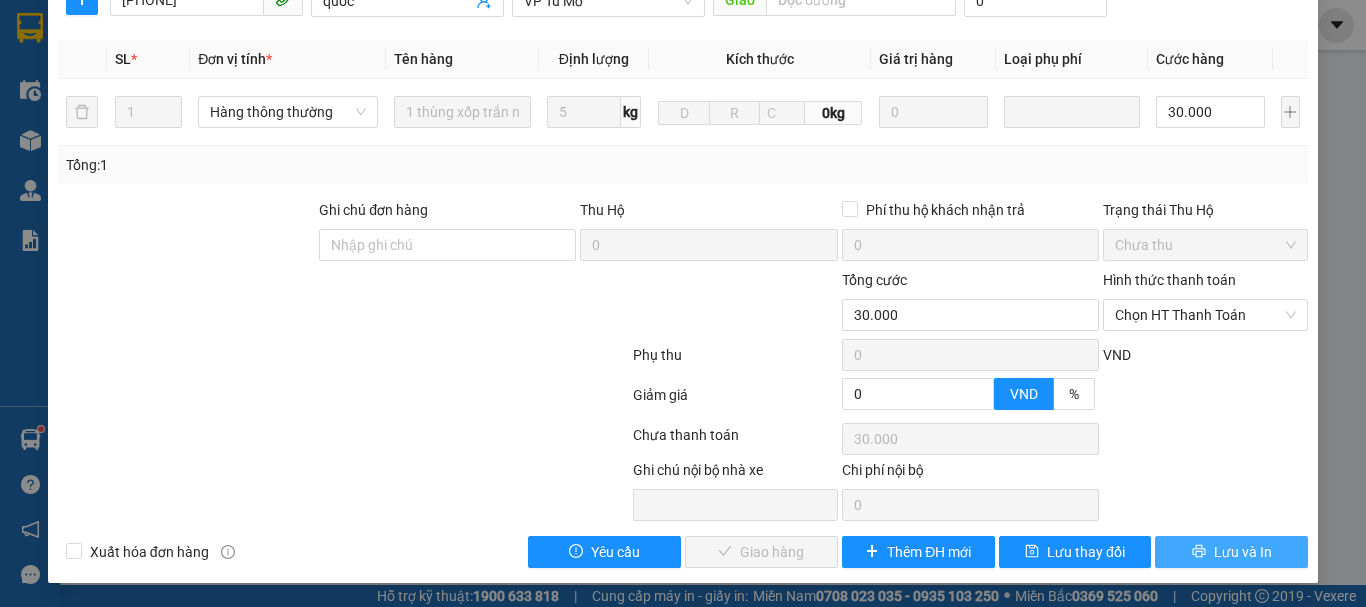 click on "Lưu và In" at bounding box center (1243, 552) 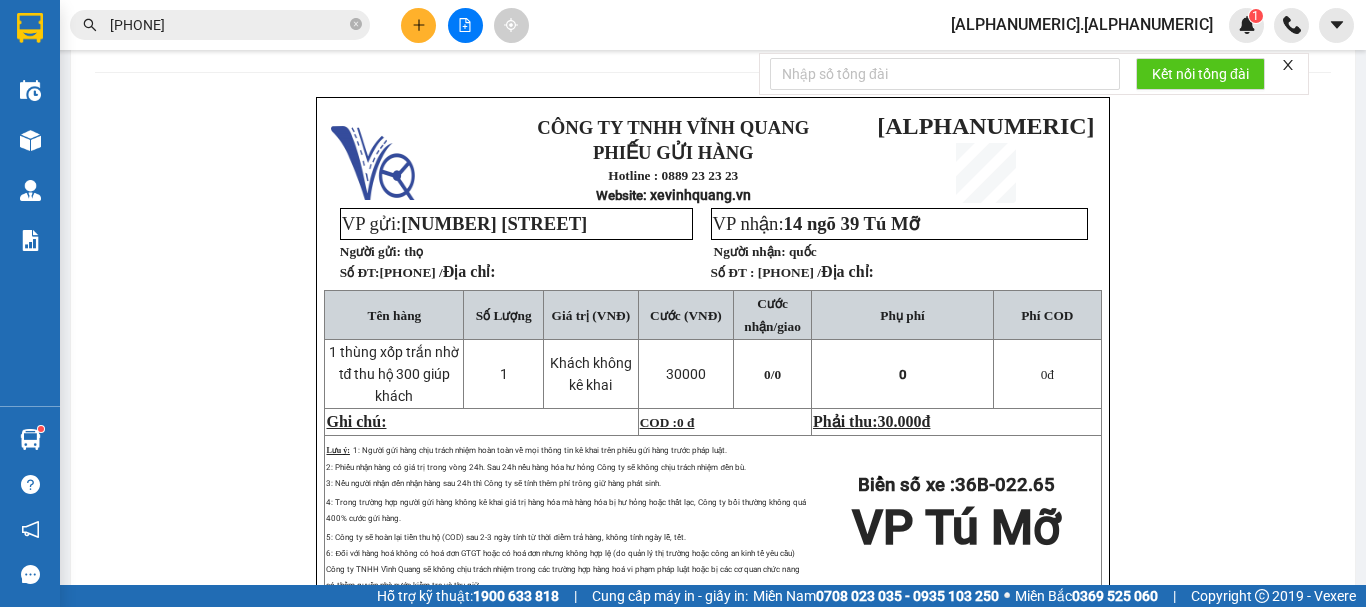 scroll, scrollTop: 277, scrollLeft: 0, axis: vertical 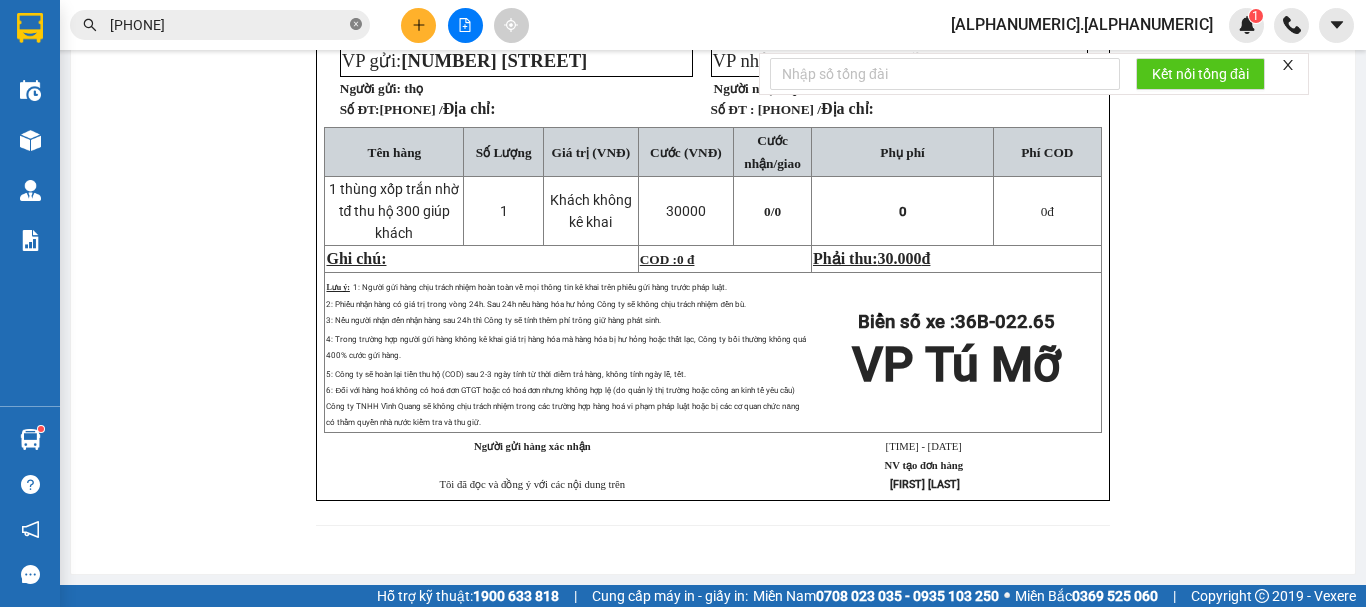click 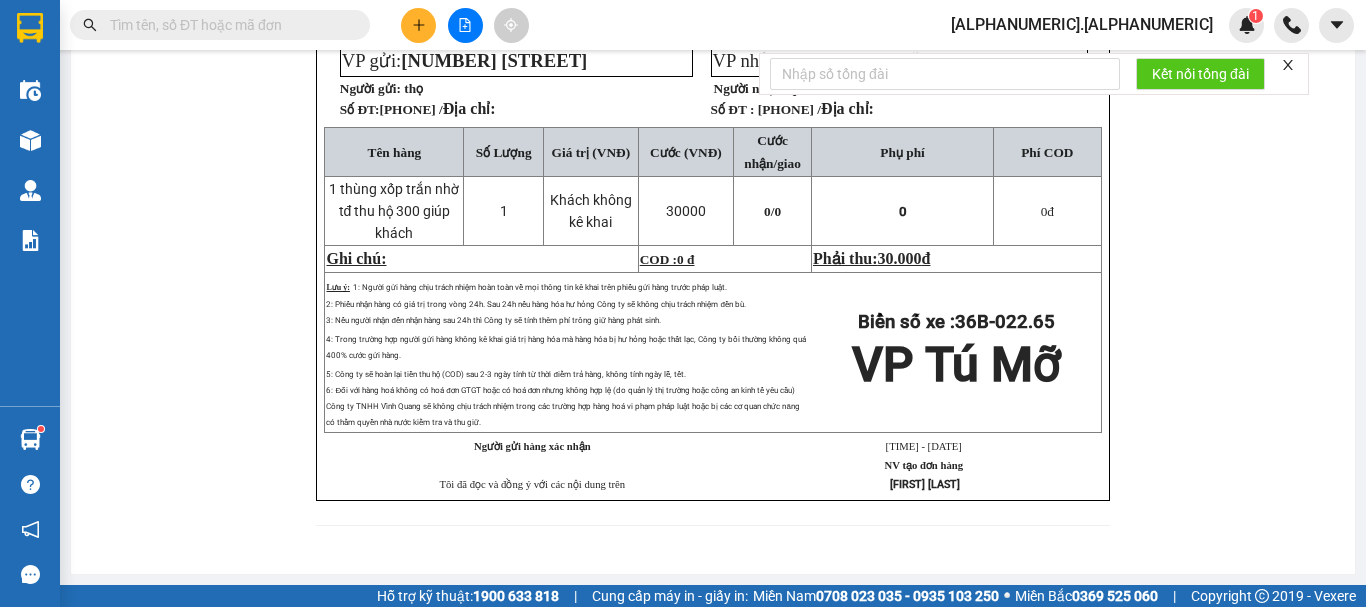 click at bounding box center (228, 25) 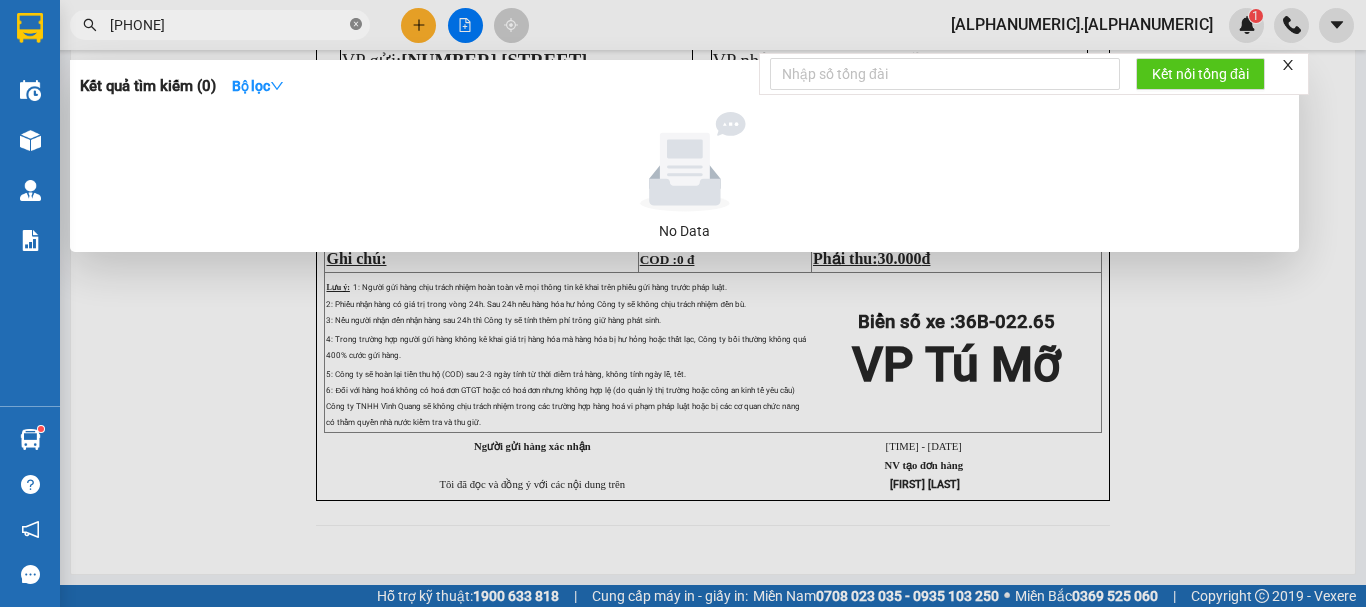 click 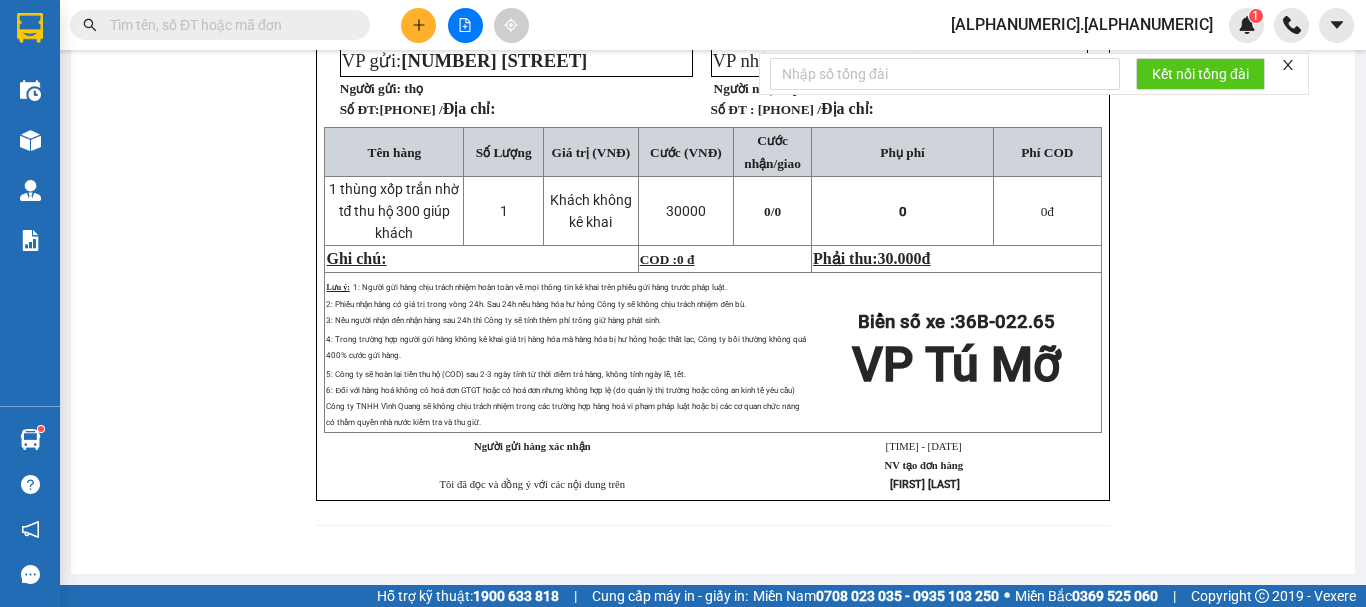 click at bounding box center [228, 25] 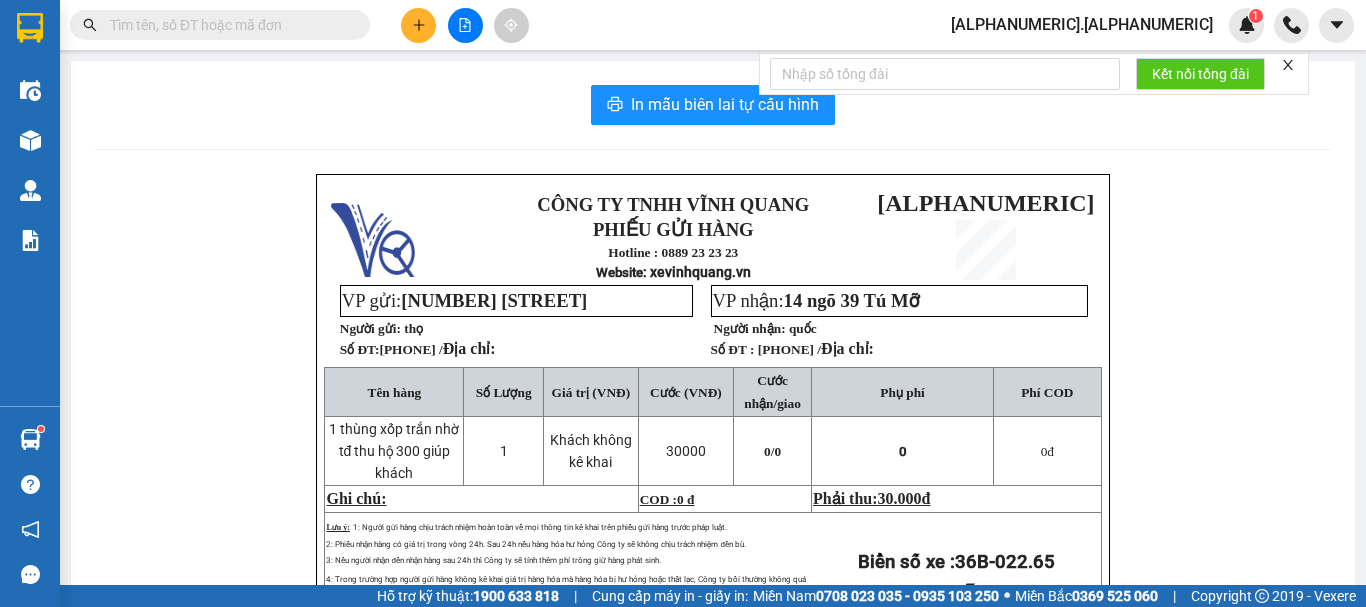 click at bounding box center [228, 25] 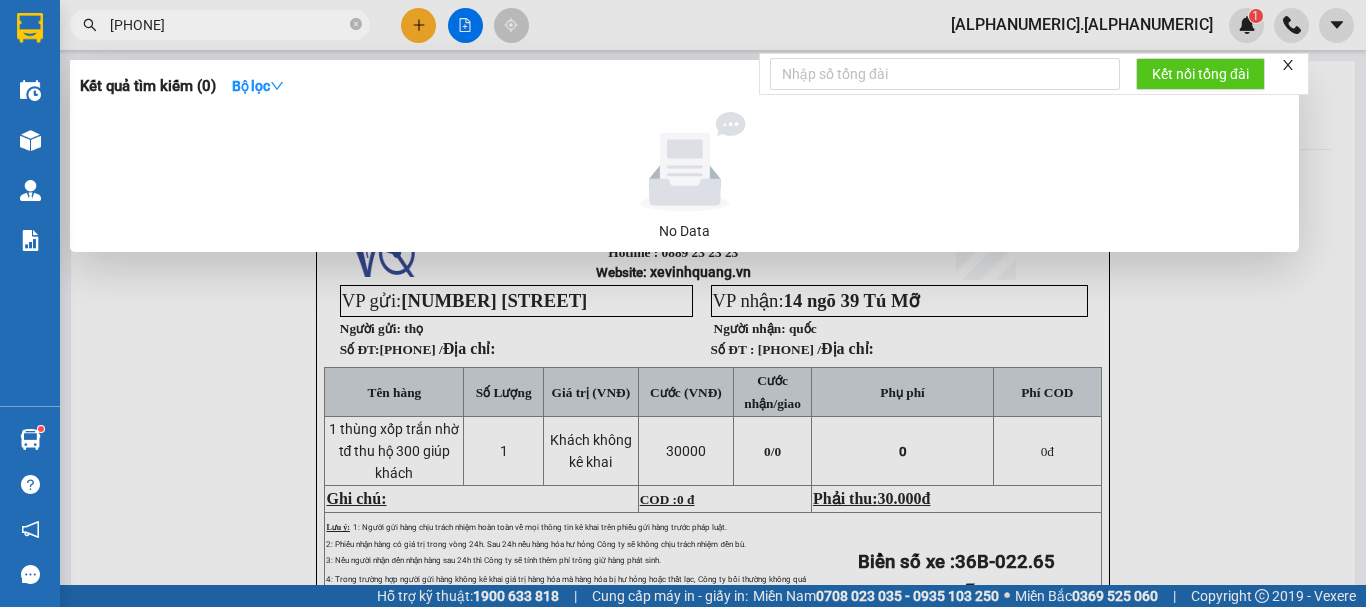 type on "[PHONE]" 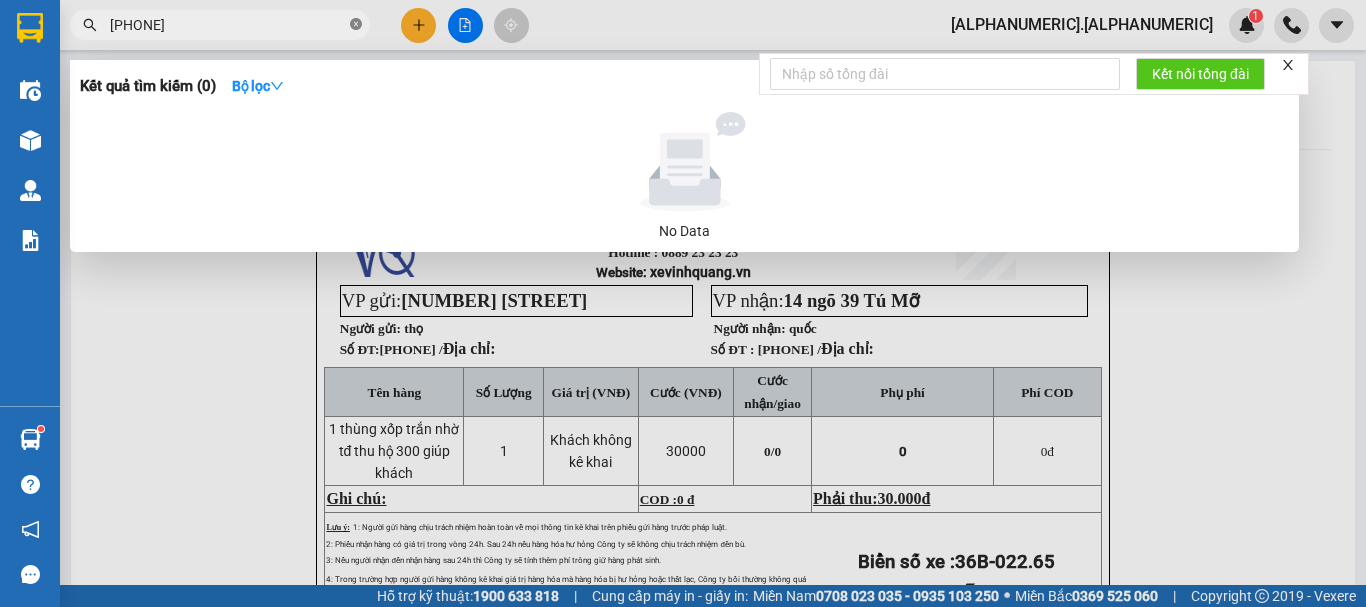 drag, startPoint x: 350, startPoint y: 25, endPoint x: 301, endPoint y: 30, distance: 49.25444 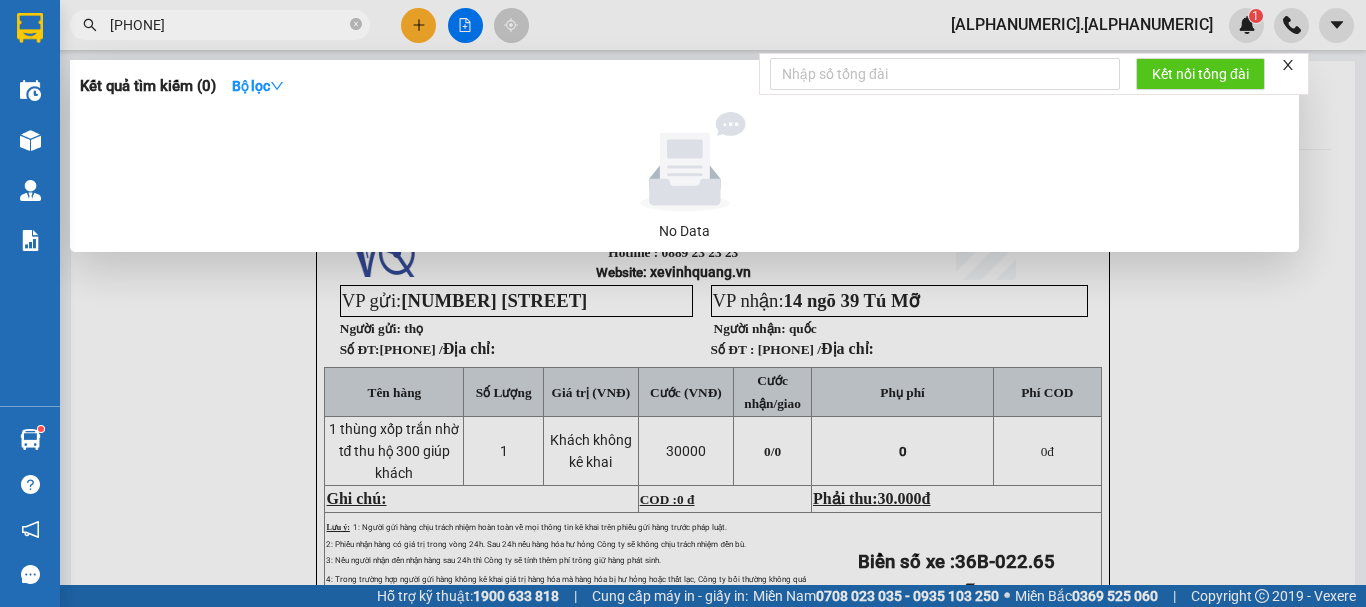 drag, startPoint x: 301, startPoint y: 30, endPoint x: 332, endPoint y: 28, distance: 31.06445 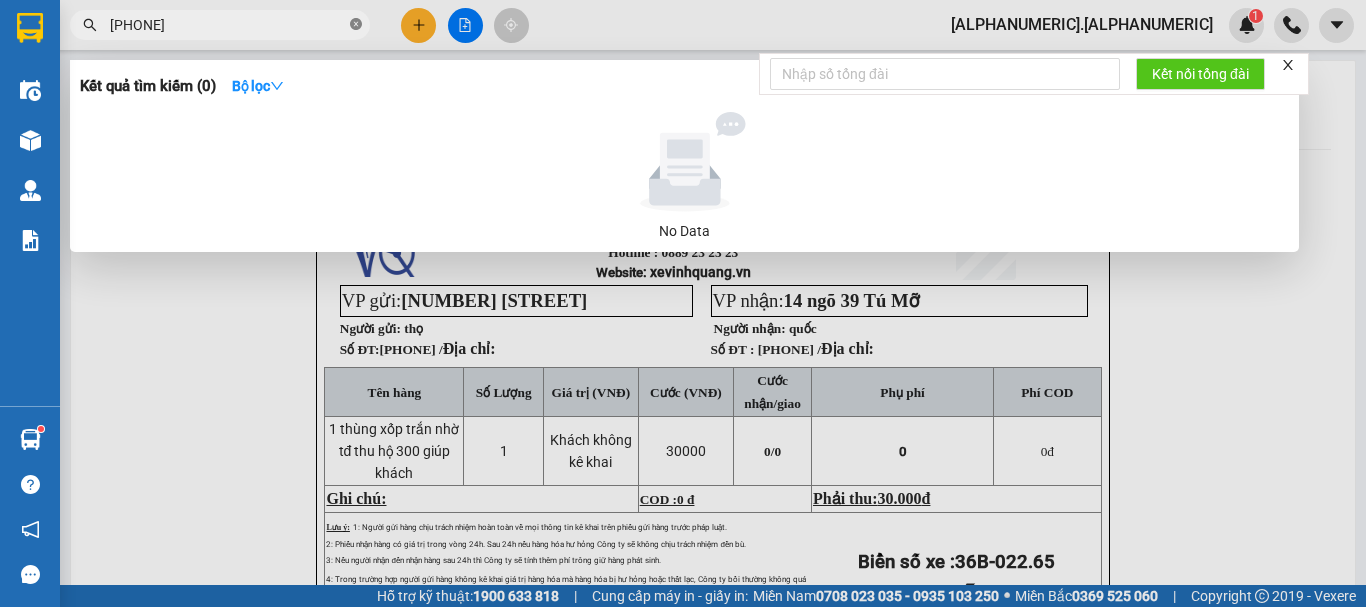 drag, startPoint x: 357, startPoint y: 26, endPoint x: 346, endPoint y: 25, distance: 11.045361 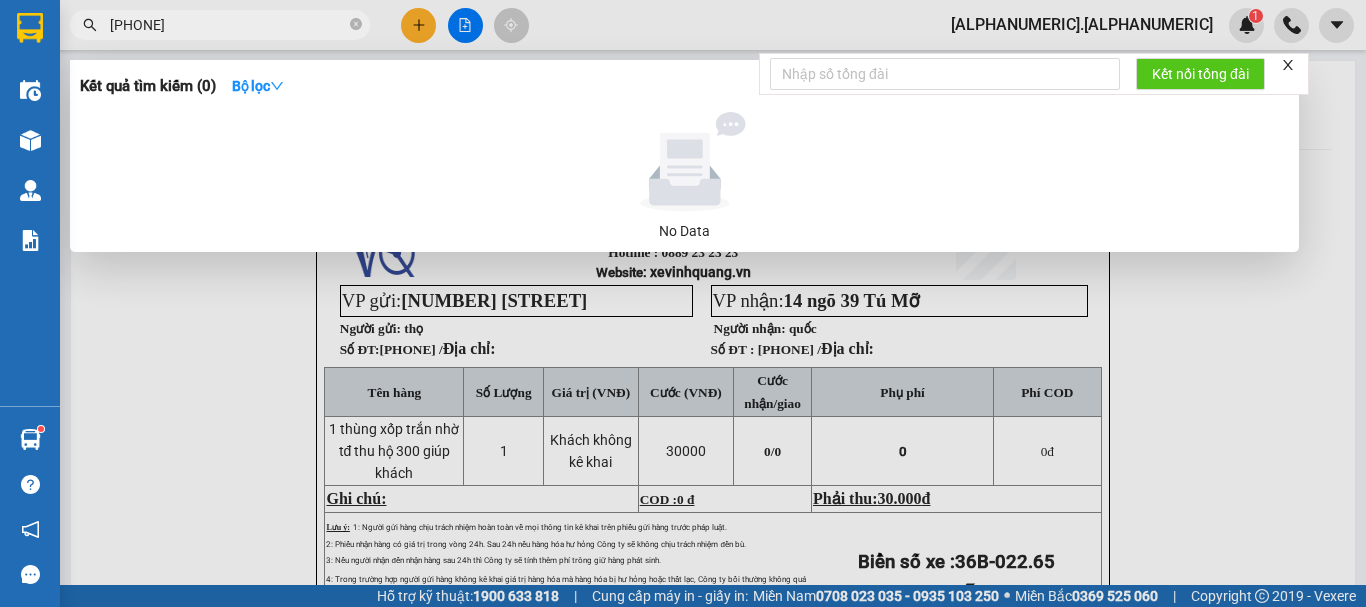 click 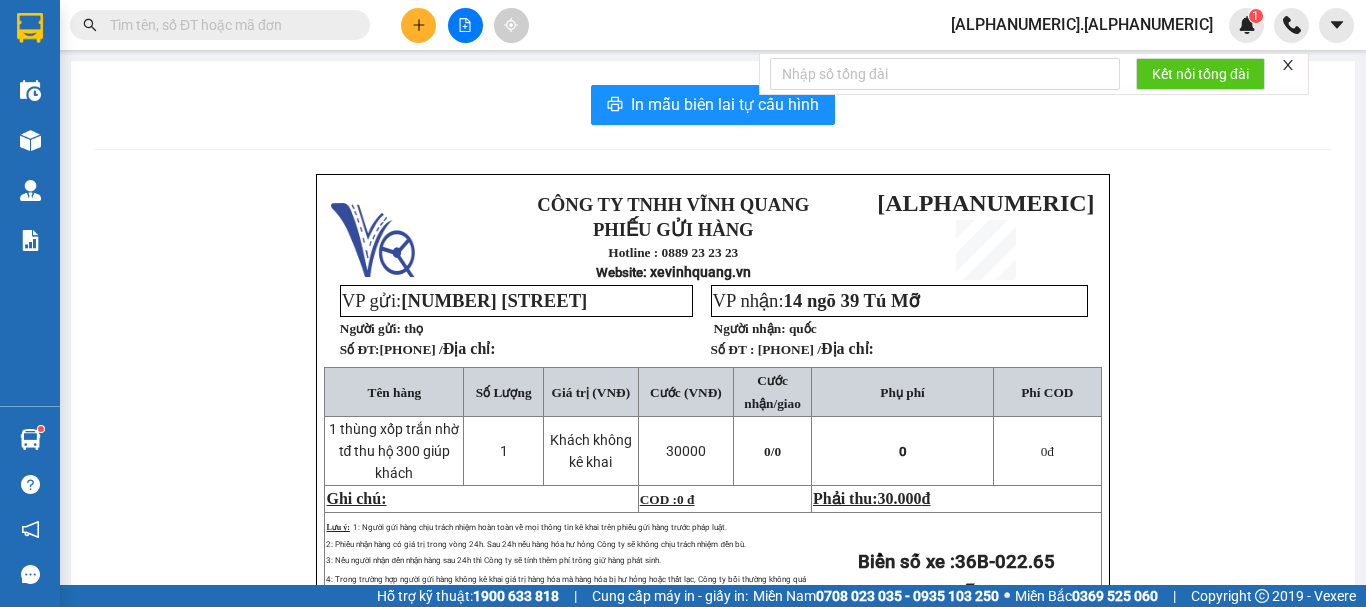 click at bounding box center (228, 25) 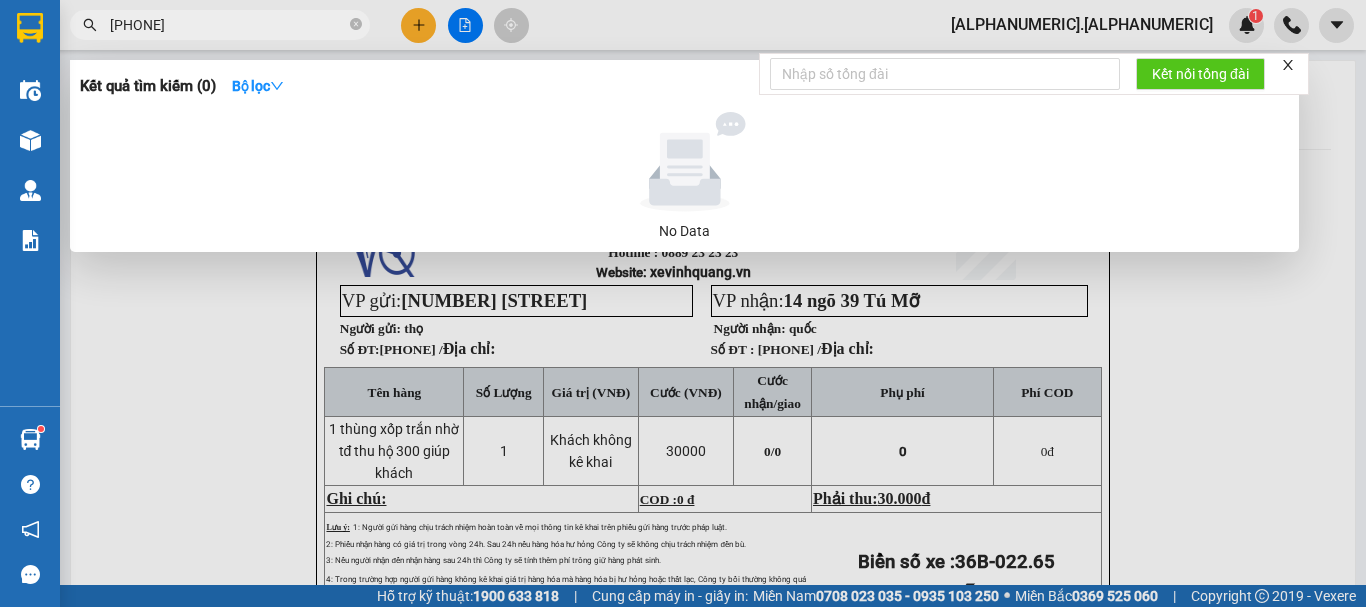 type on "[PHONE]" 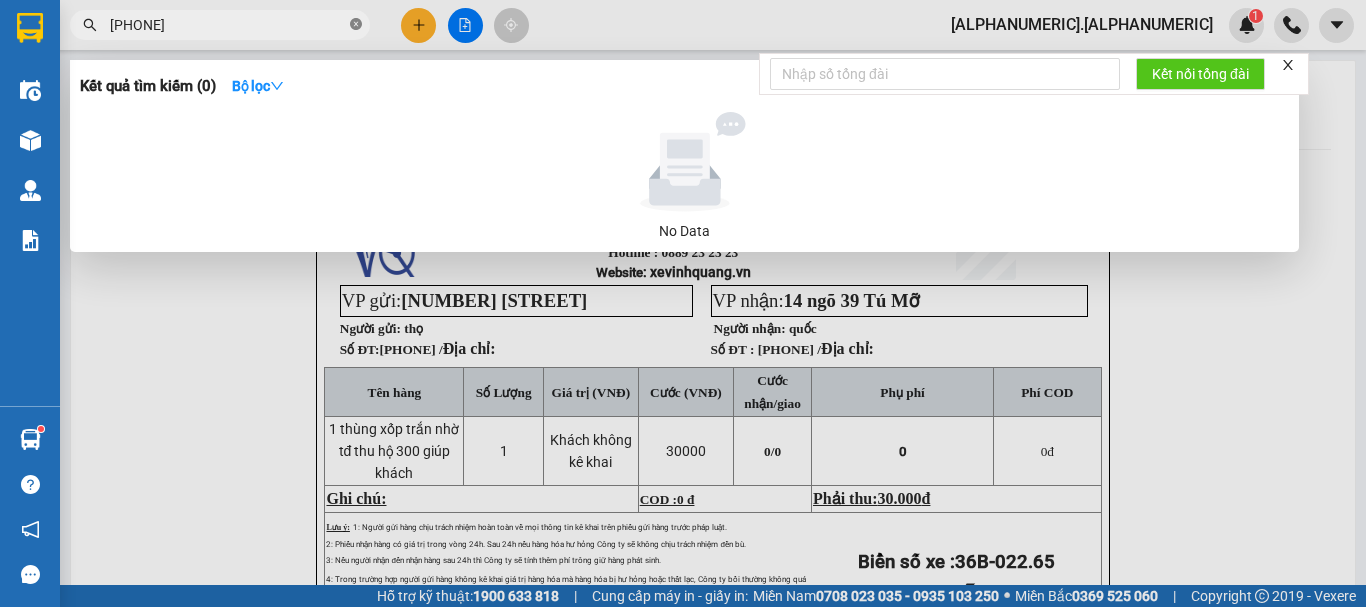 click 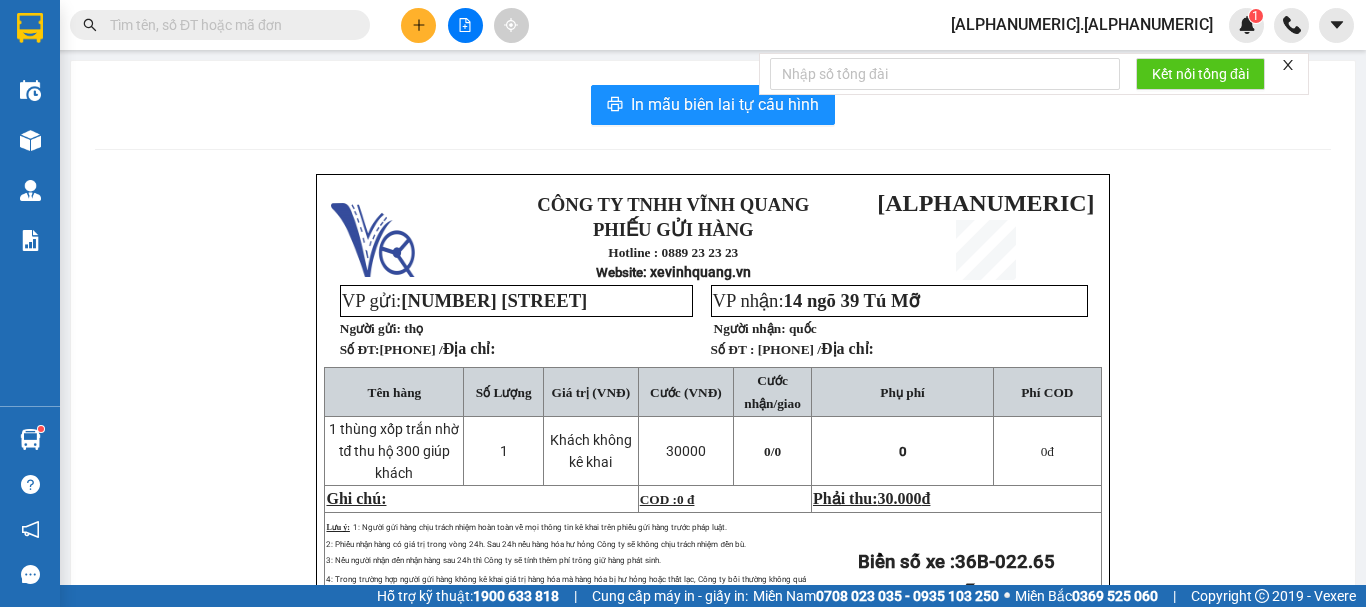 click at bounding box center (220, 25) 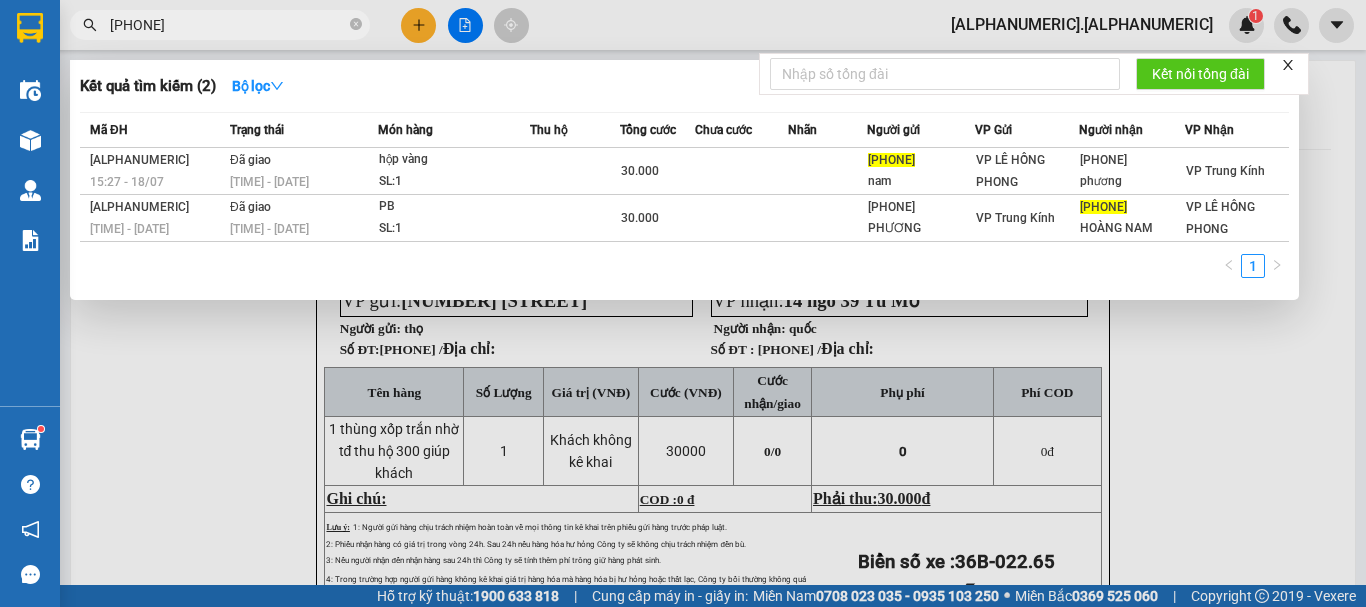 type on "[PHONE]" 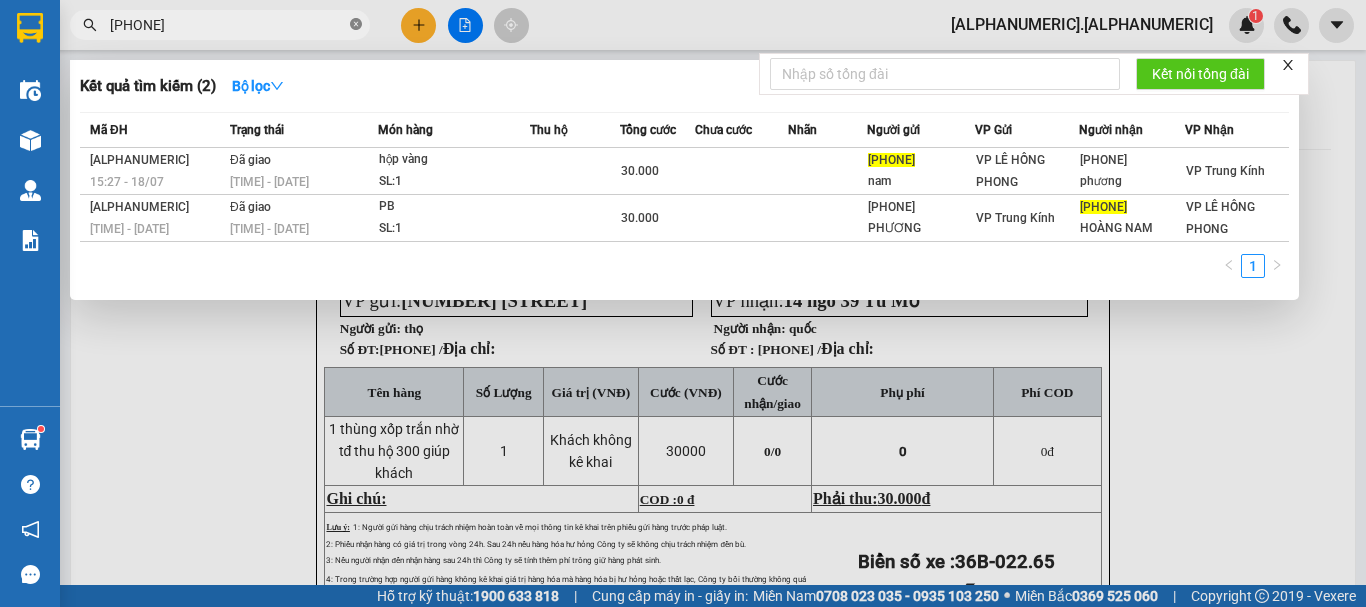 click on "[PHONE]" at bounding box center (220, 25) 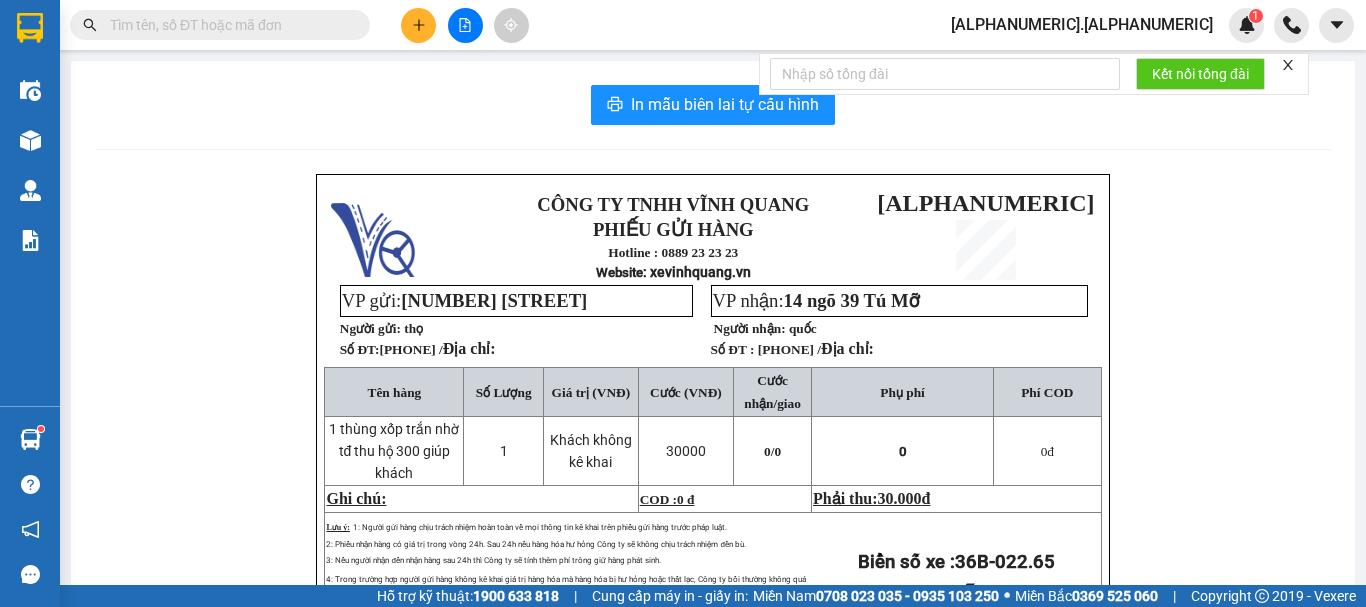 click at bounding box center (228, 25) 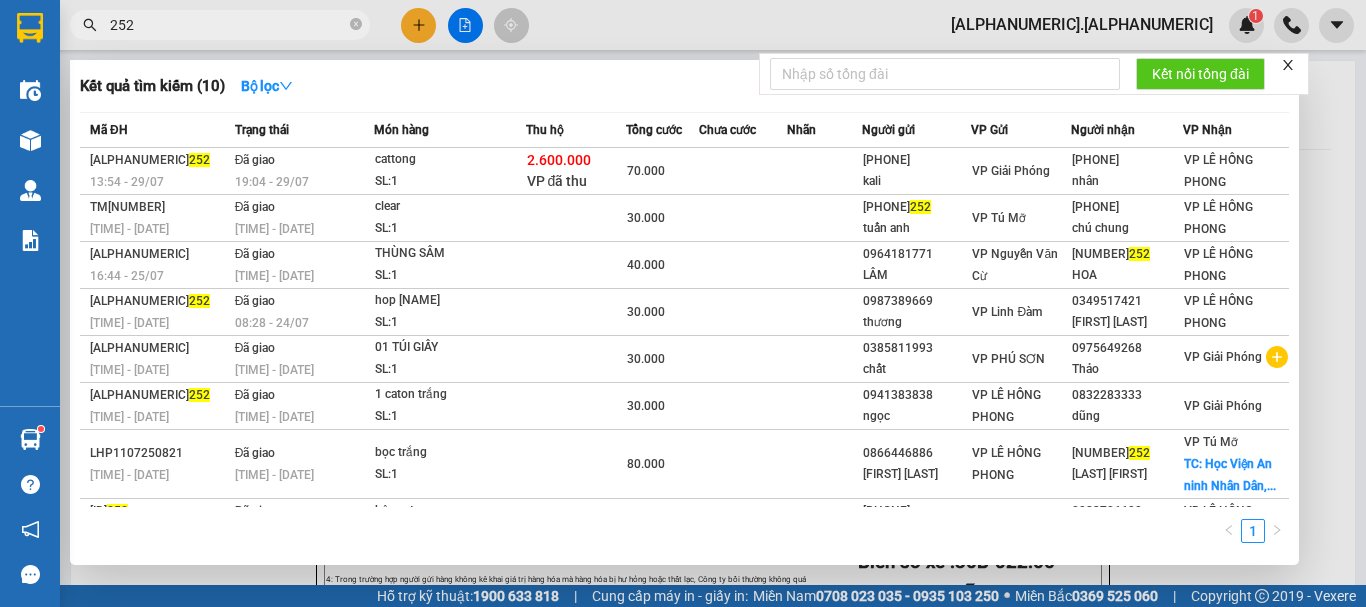 type on "252" 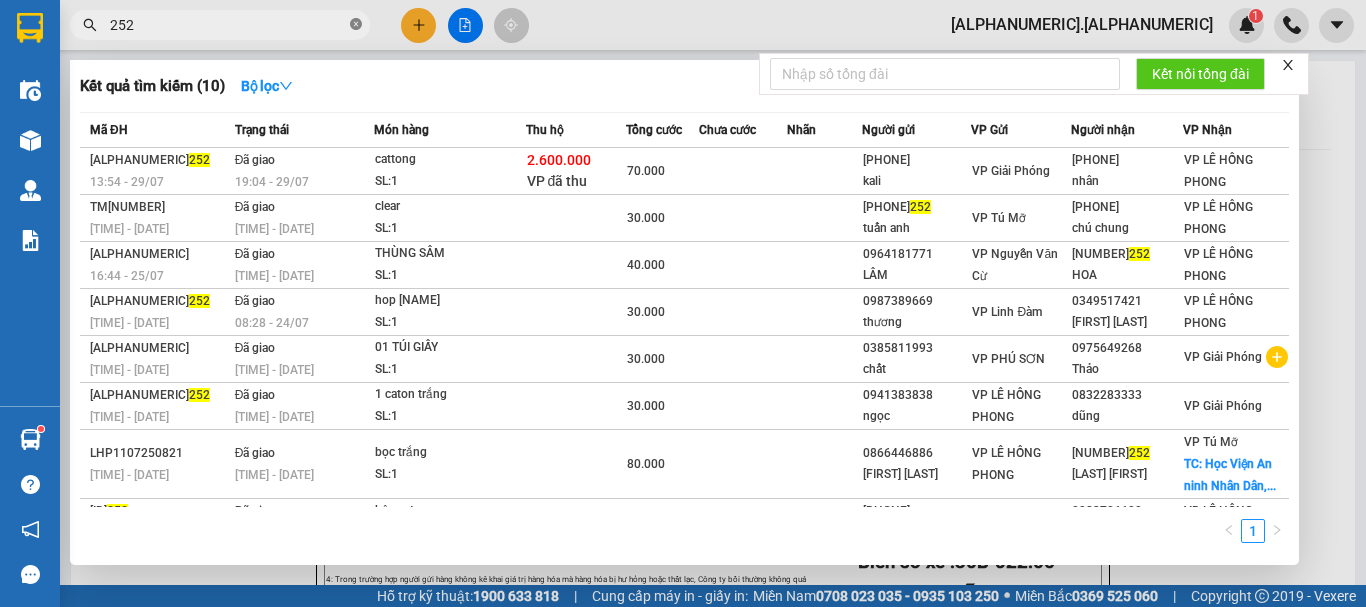 click 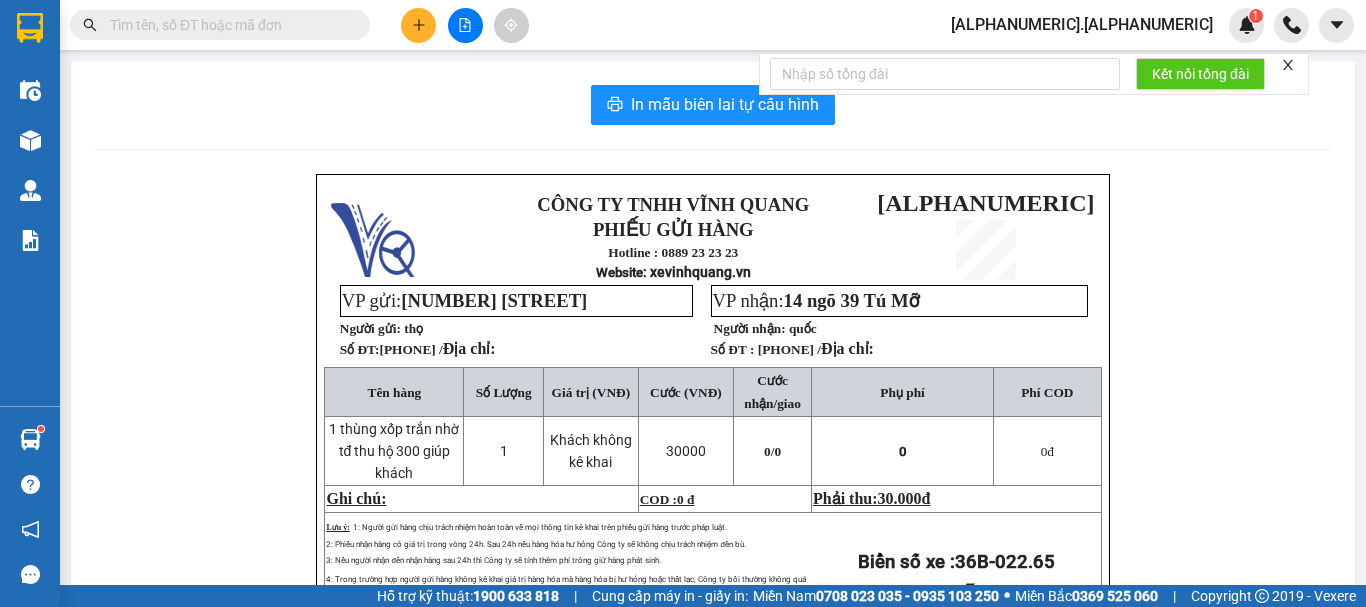 click at bounding box center (228, 25) 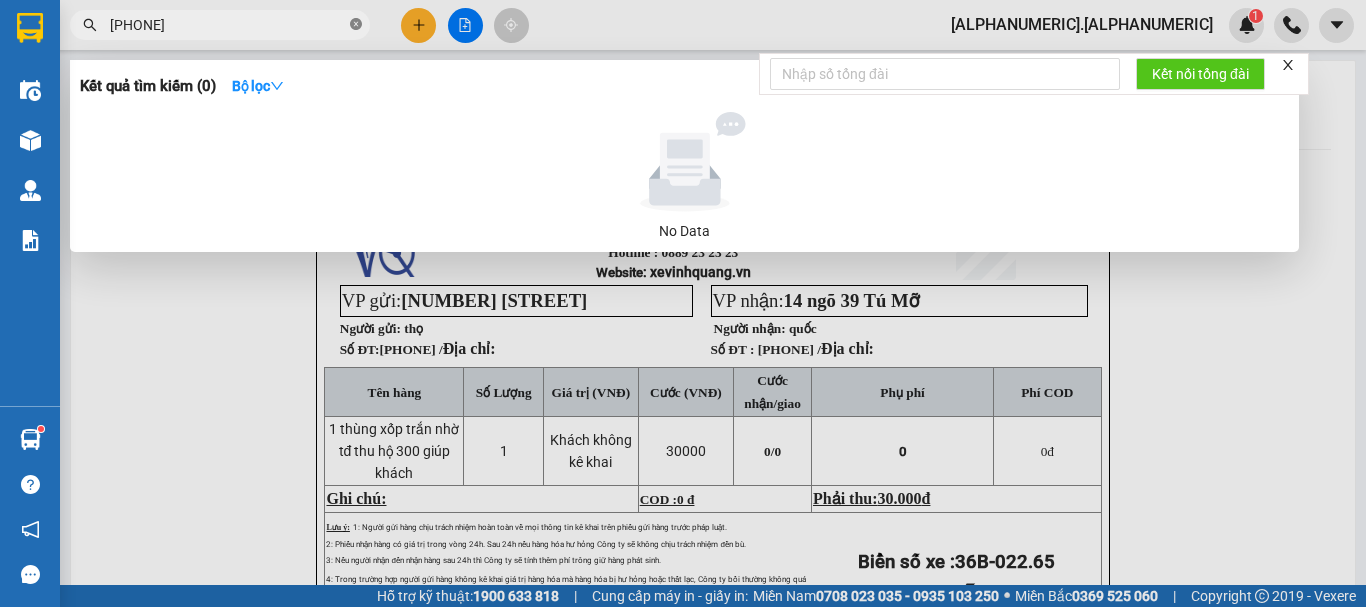click 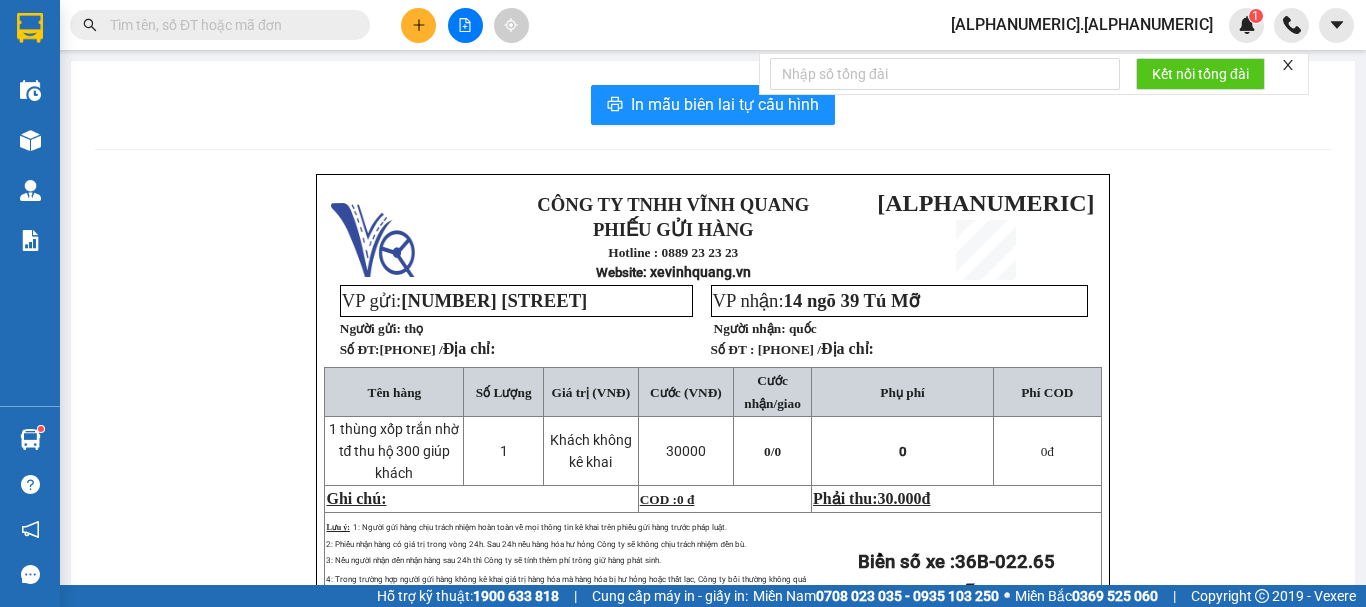 click at bounding box center [228, 25] 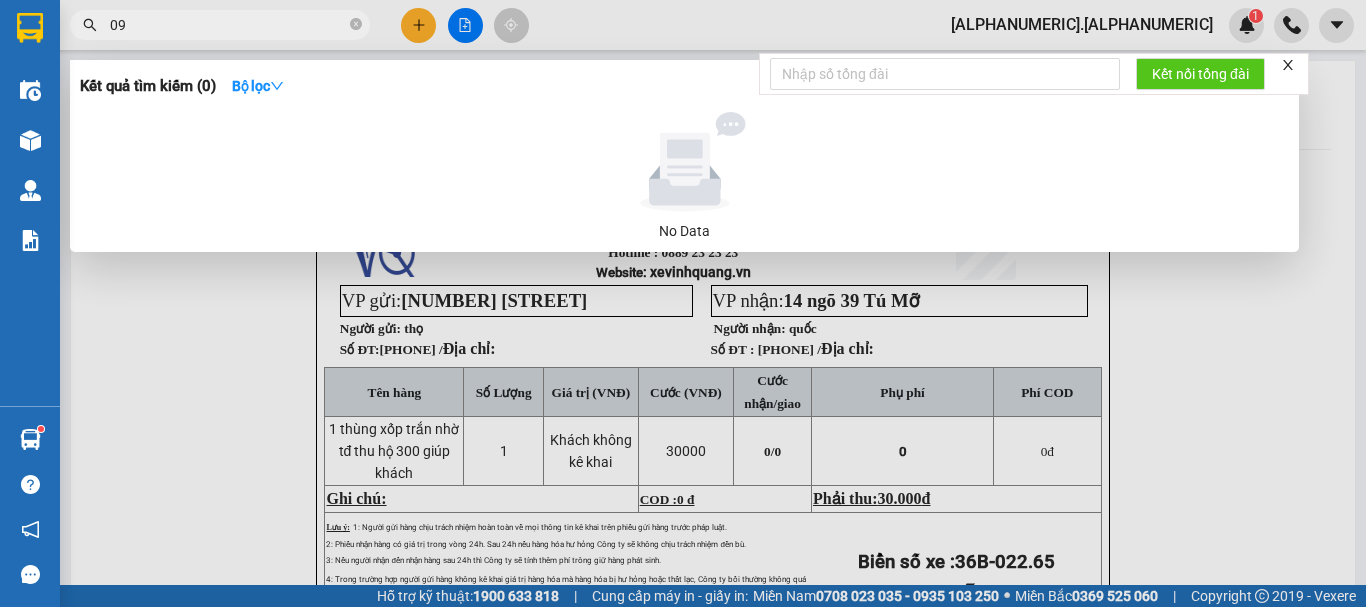 type on "0" 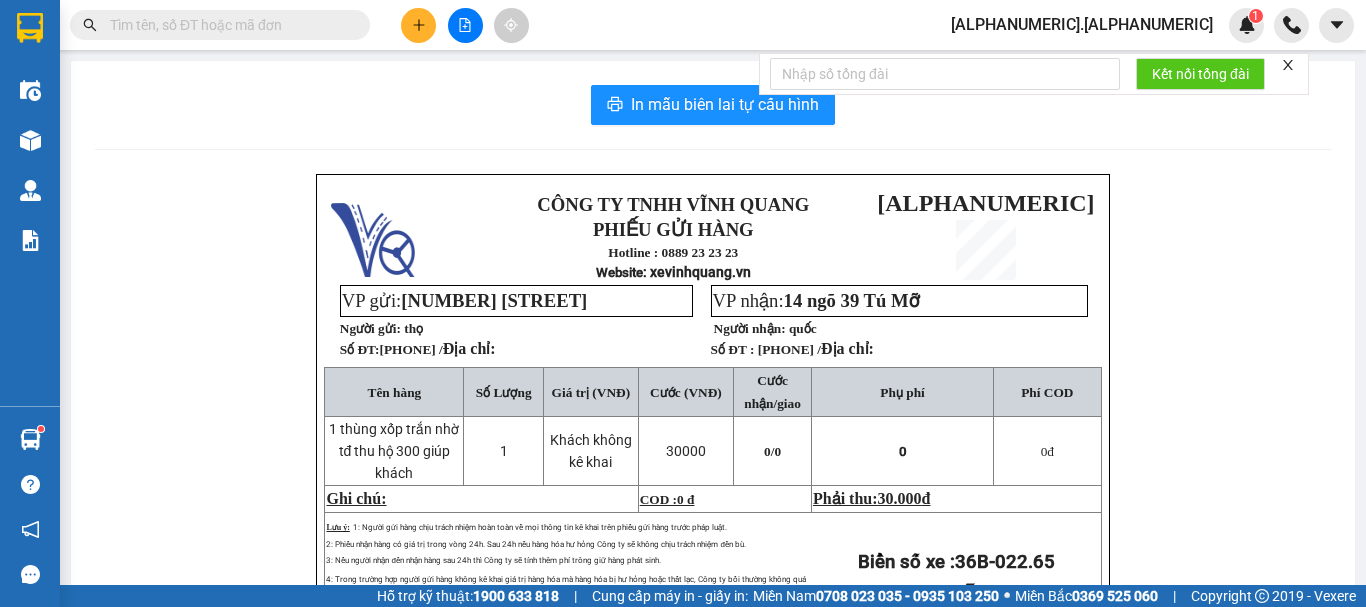 drag, startPoint x: 287, startPoint y: 23, endPoint x: 261, endPoint y: 43, distance: 32.80244 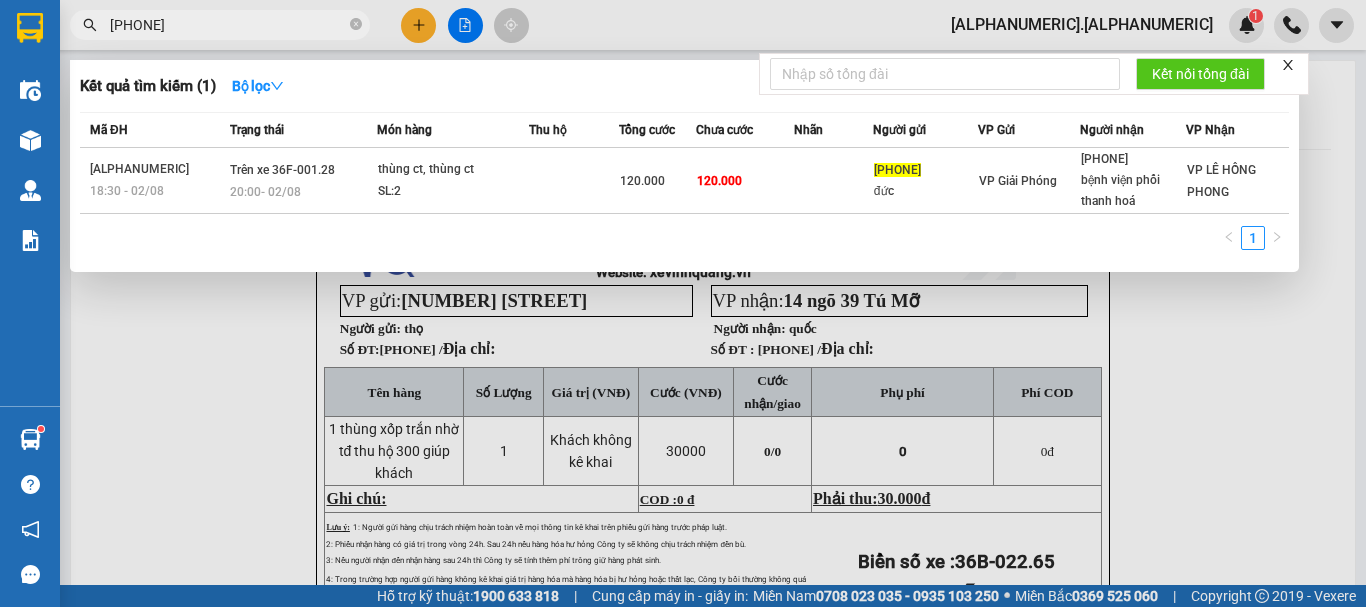 type on "[PHONE]" 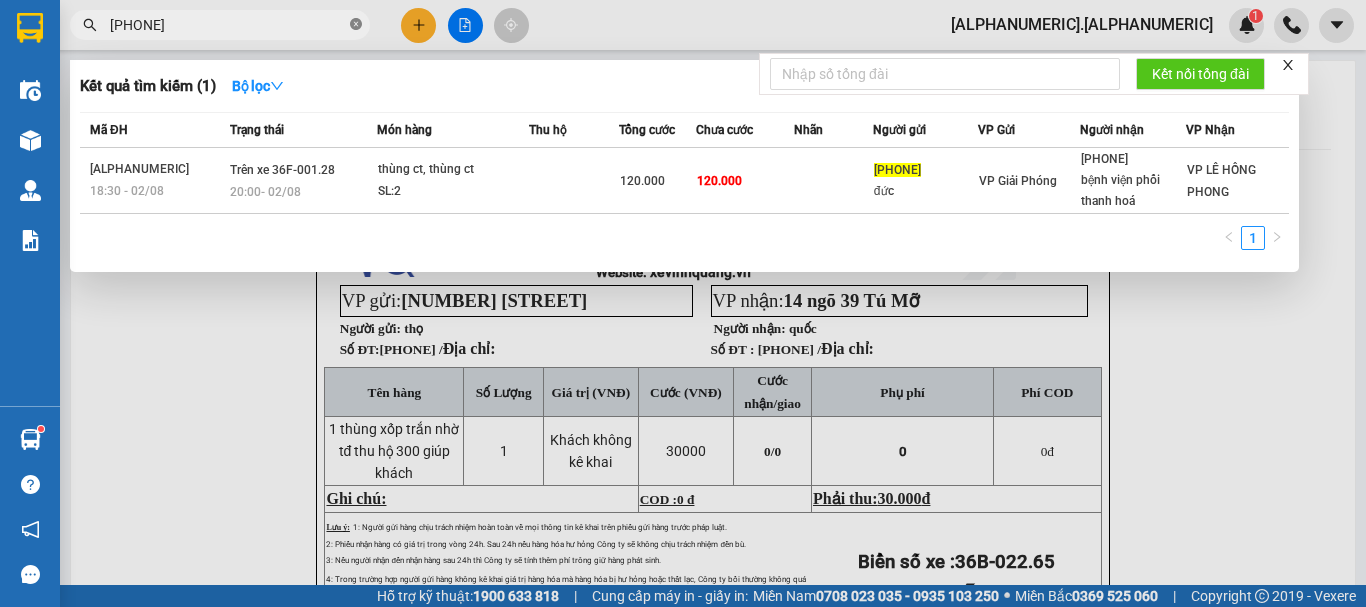 click at bounding box center [356, 25] 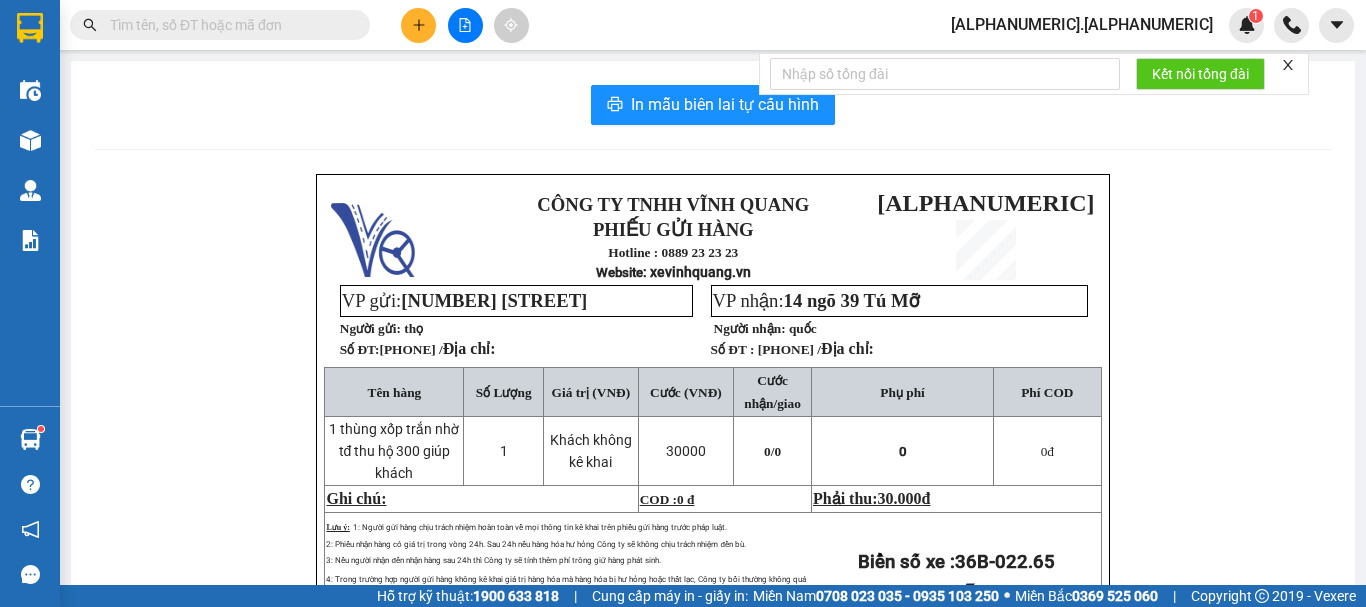 click at bounding box center [228, 25] 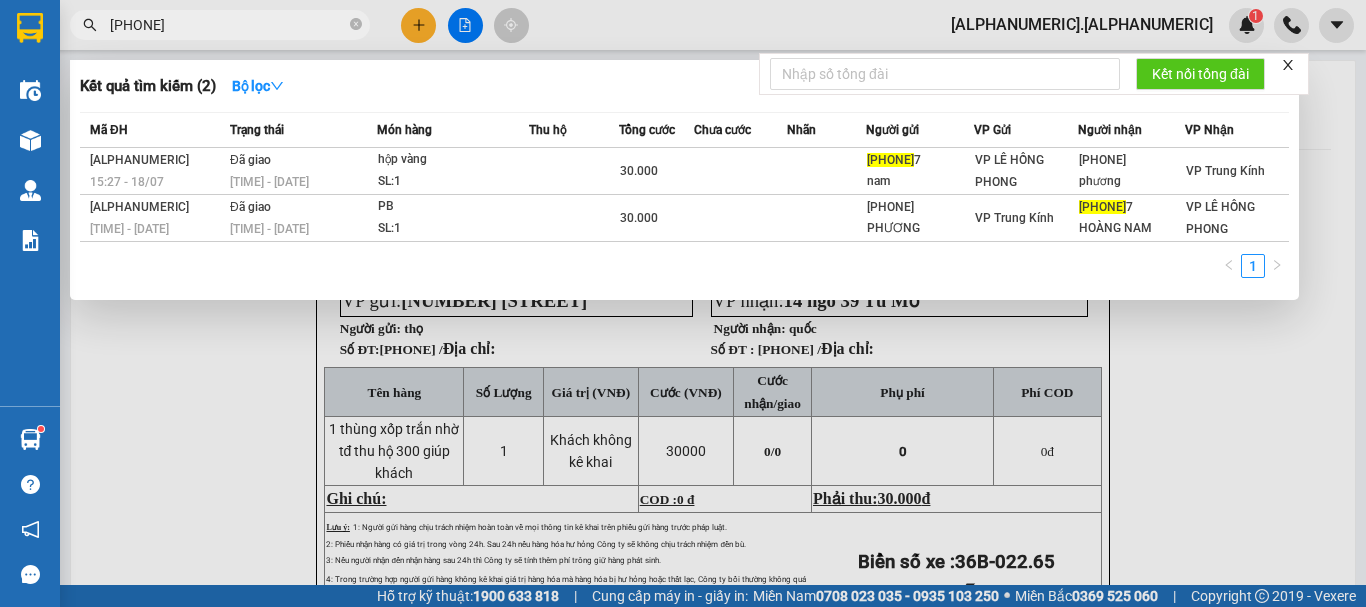 type on "[PHONE]" 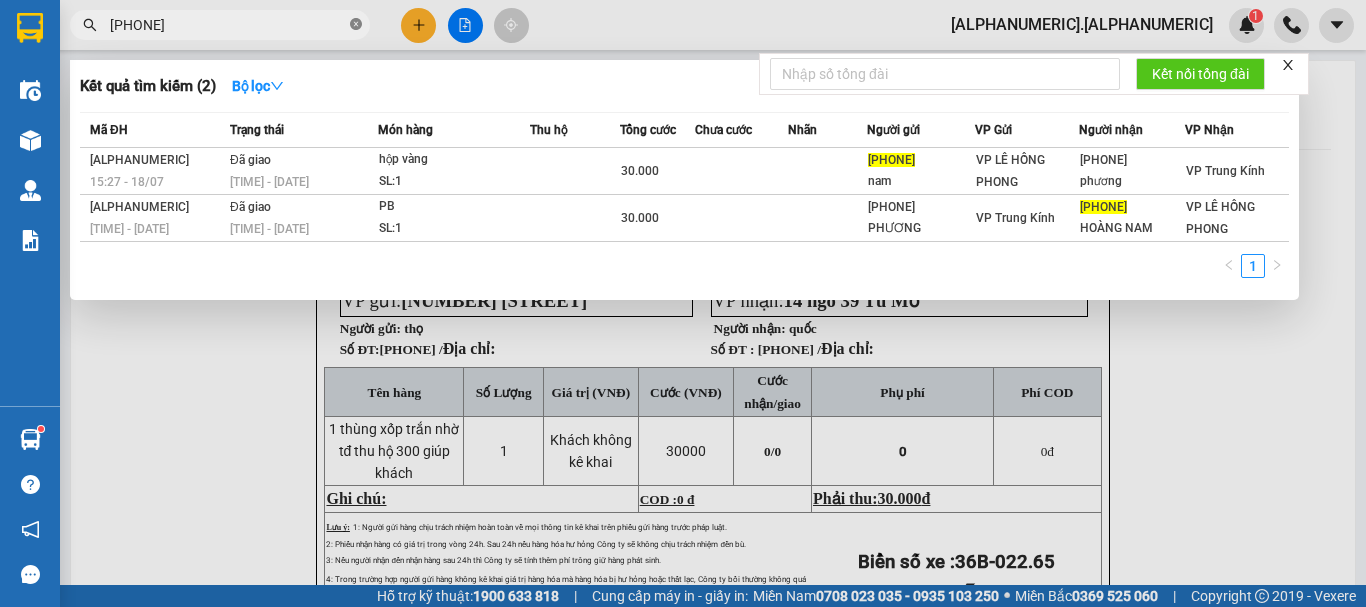 click 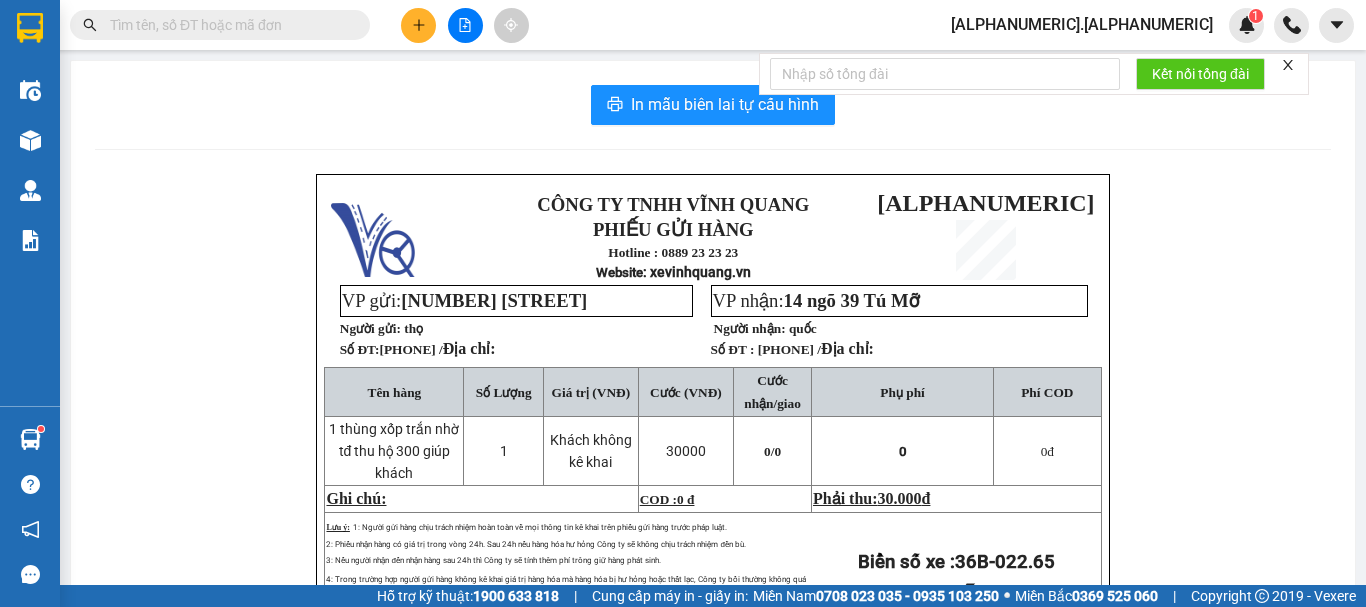 click at bounding box center (228, 25) 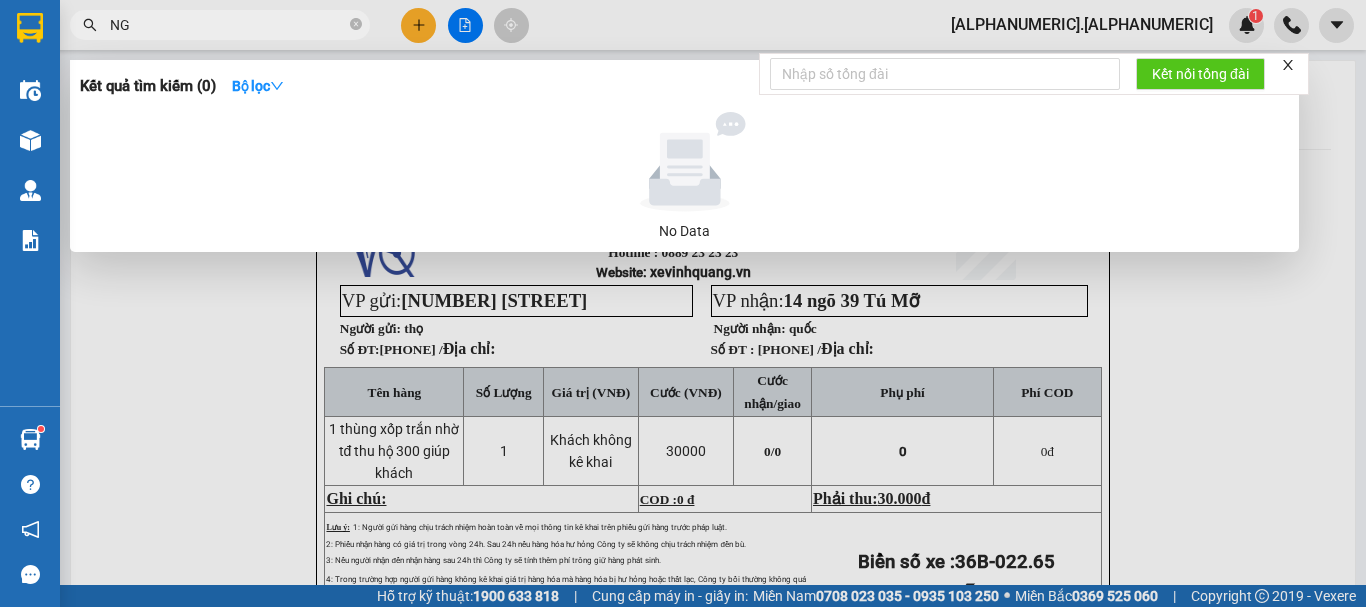 type on "N" 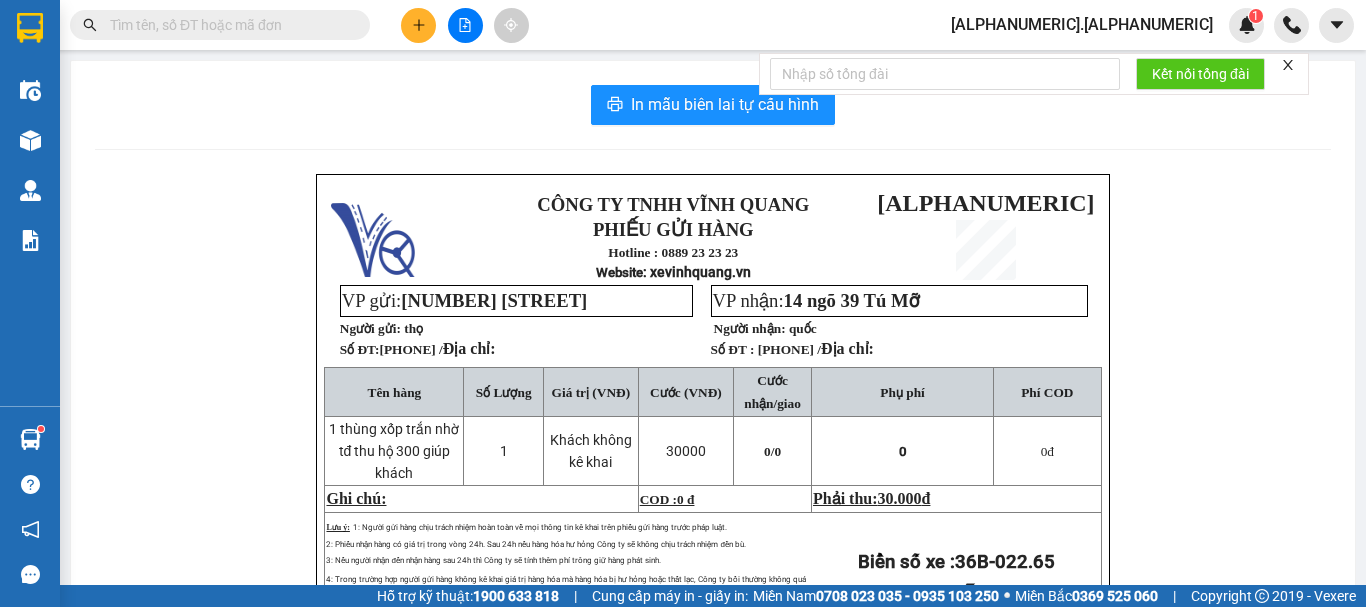 type on "L" 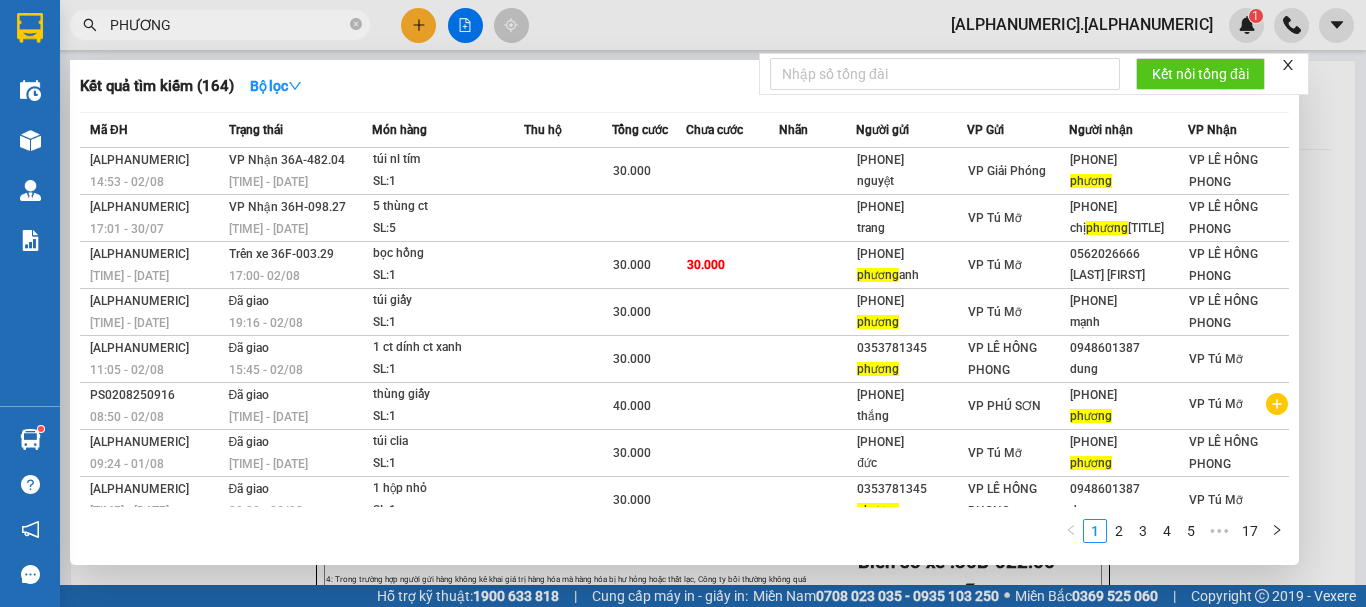type on "PHƯƠNG" 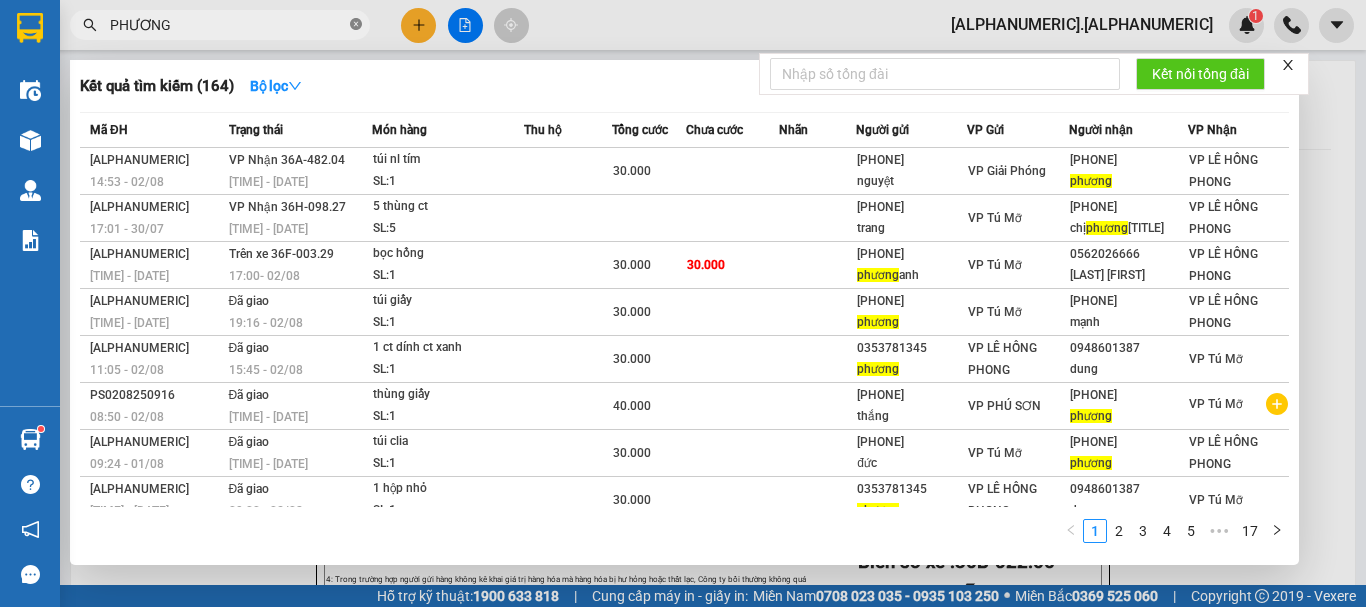 click at bounding box center (356, 25) 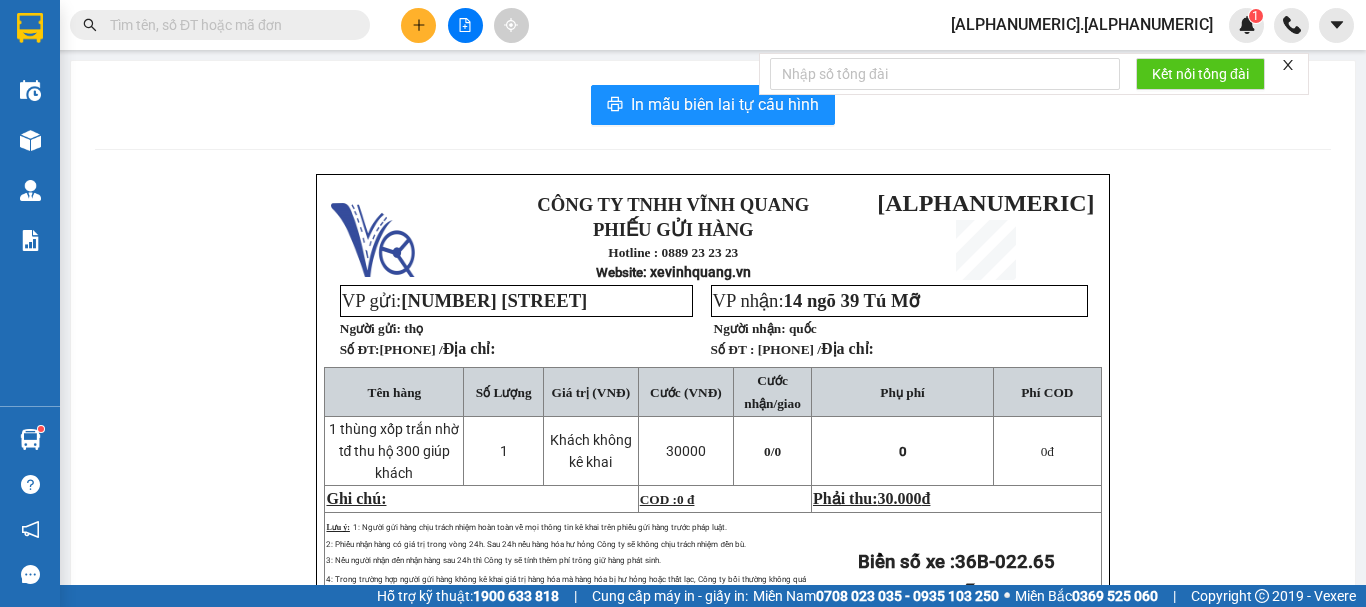click at bounding box center [228, 25] 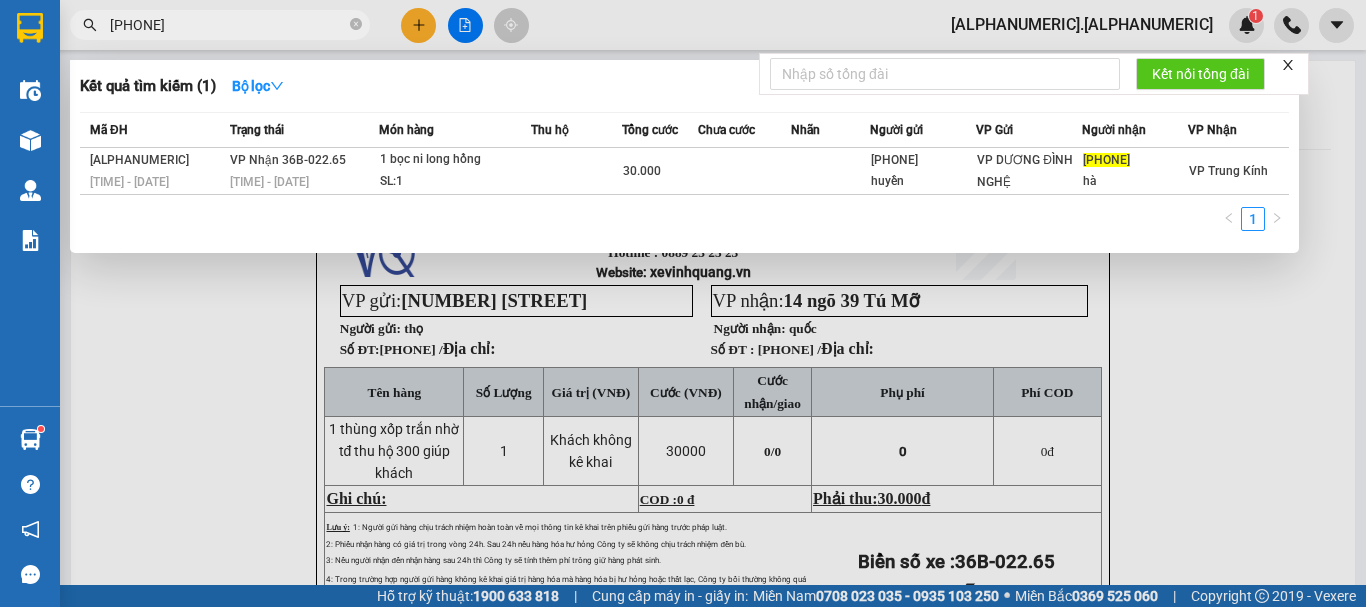 type on "[PHONE]" 